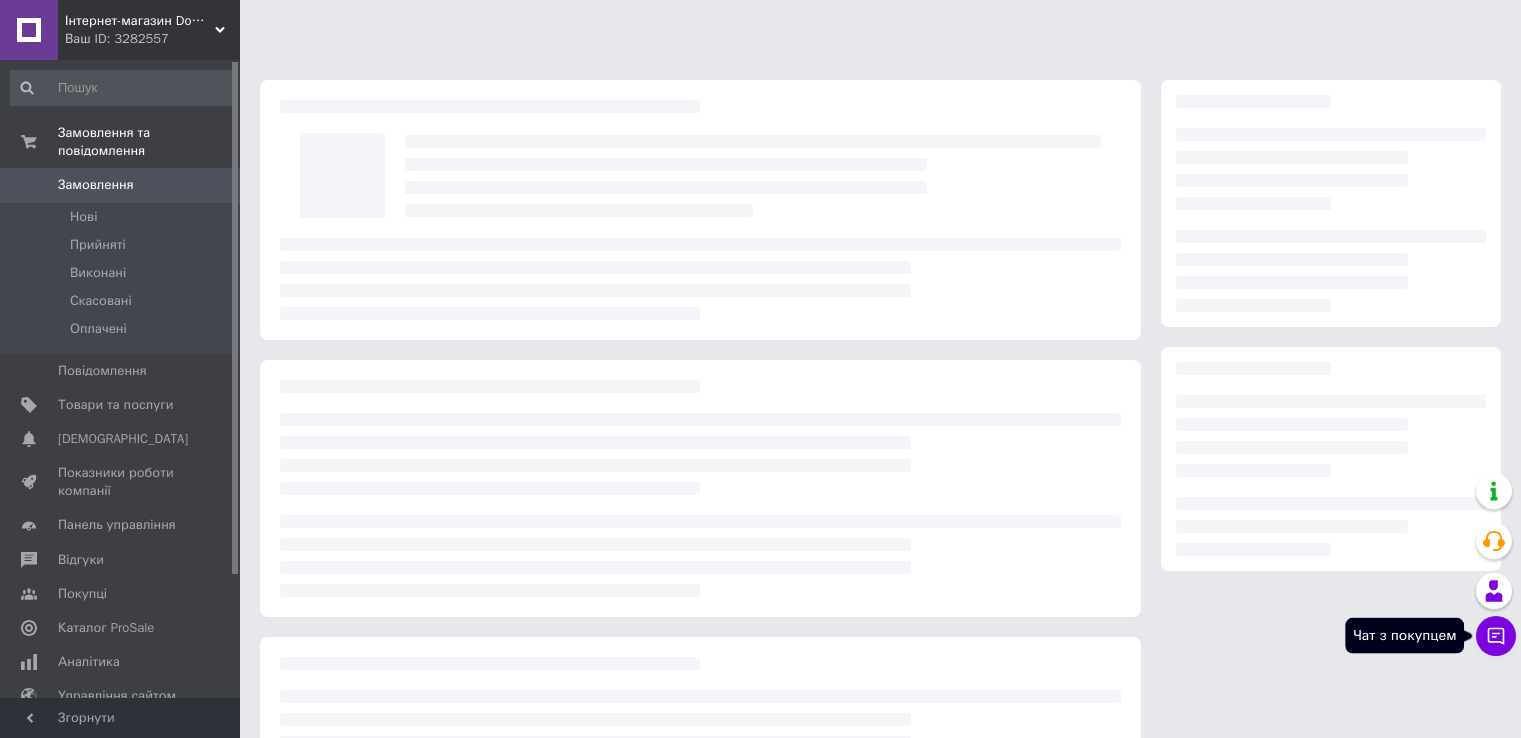 scroll, scrollTop: 0, scrollLeft: 0, axis: both 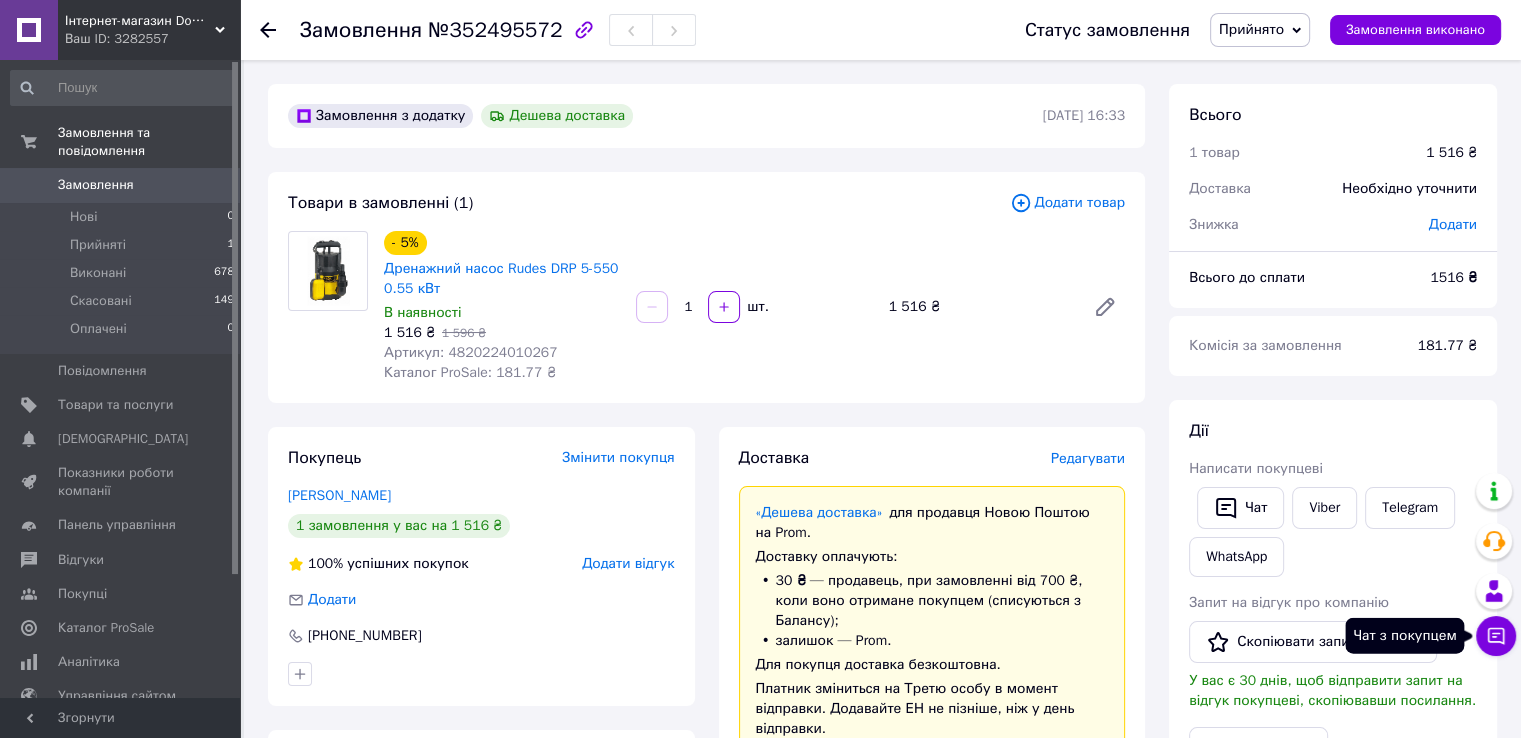 click 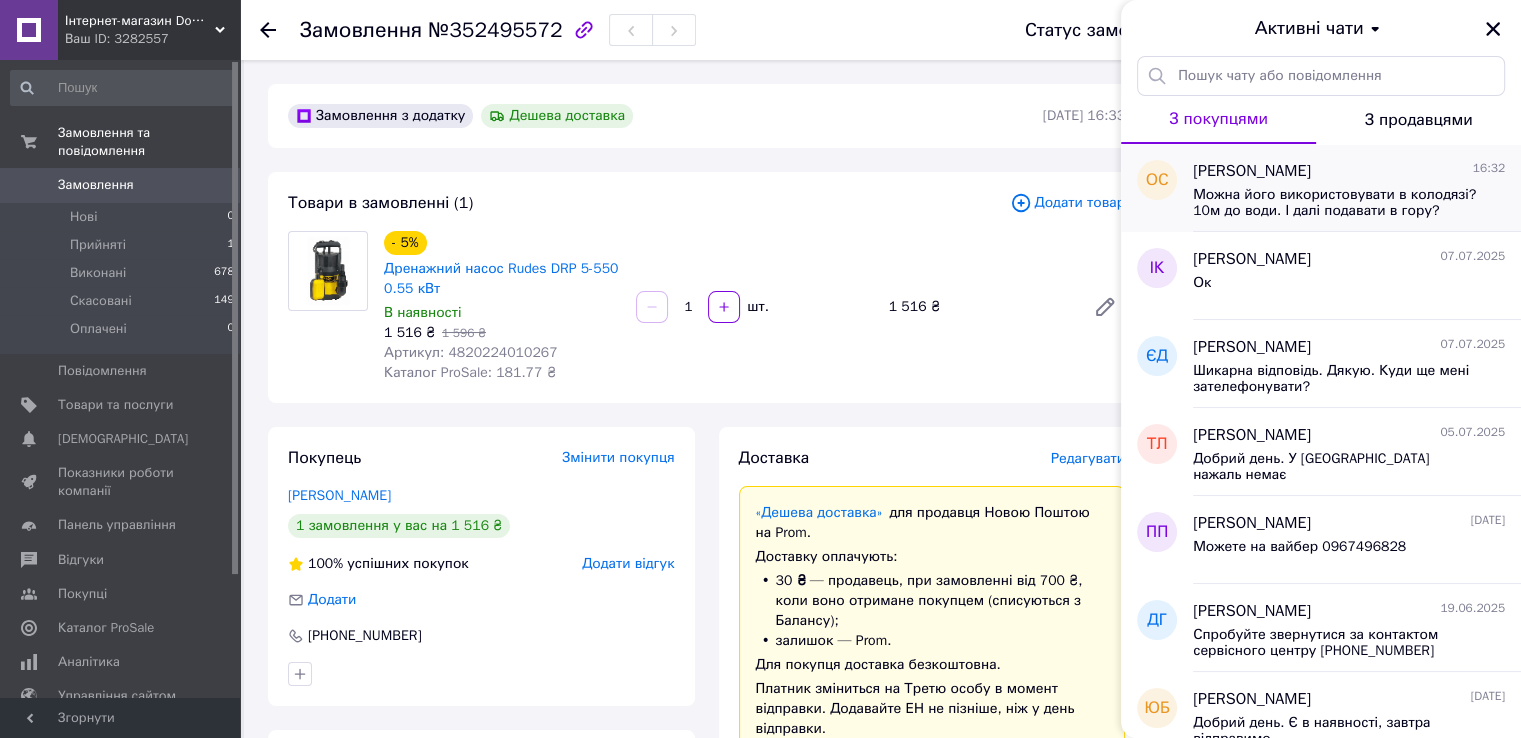 click on "Можна його використовувати в колодязі? 10м до води. І далі подавати в гору?" at bounding box center [1335, 203] 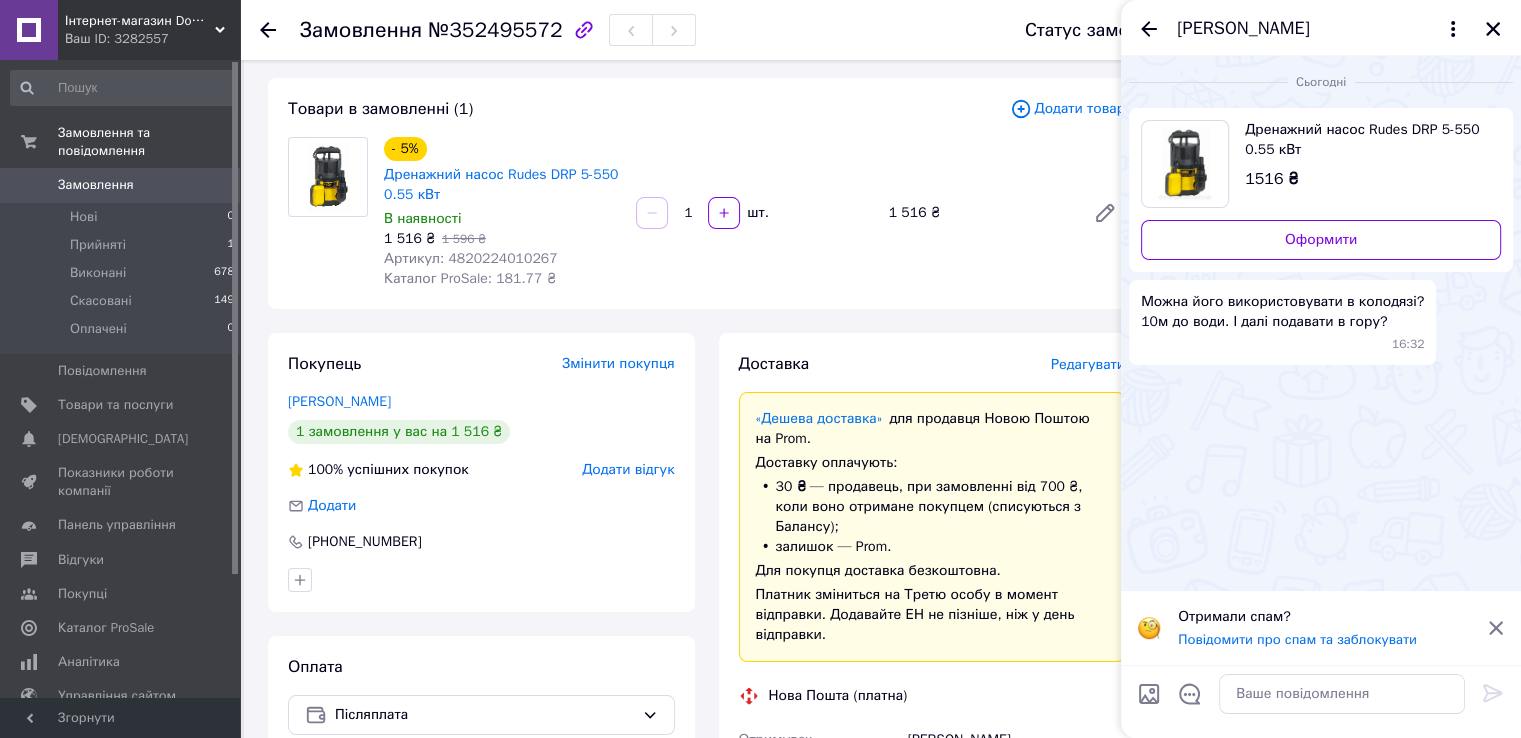 scroll, scrollTop: 0, scrollLeft: 0, axis: both 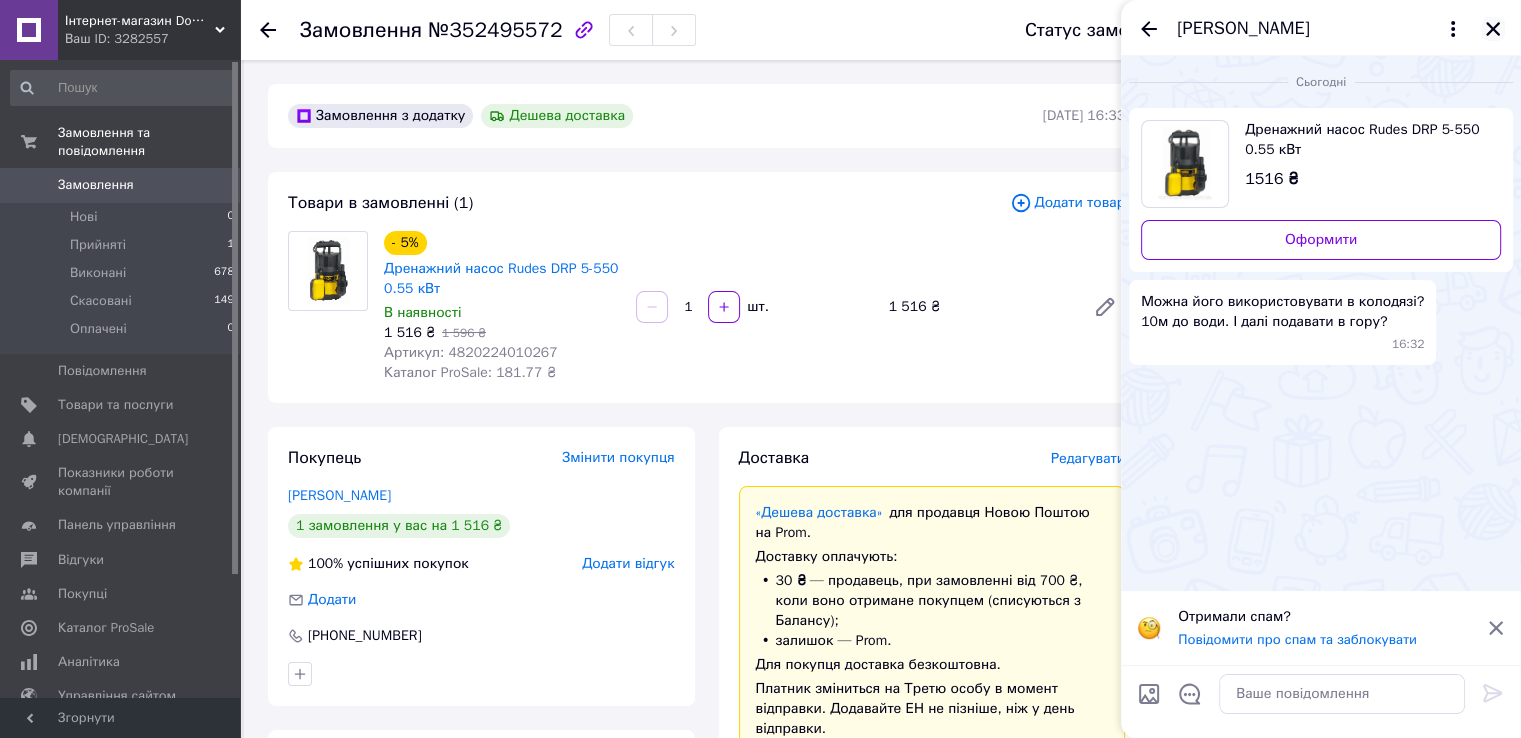 click 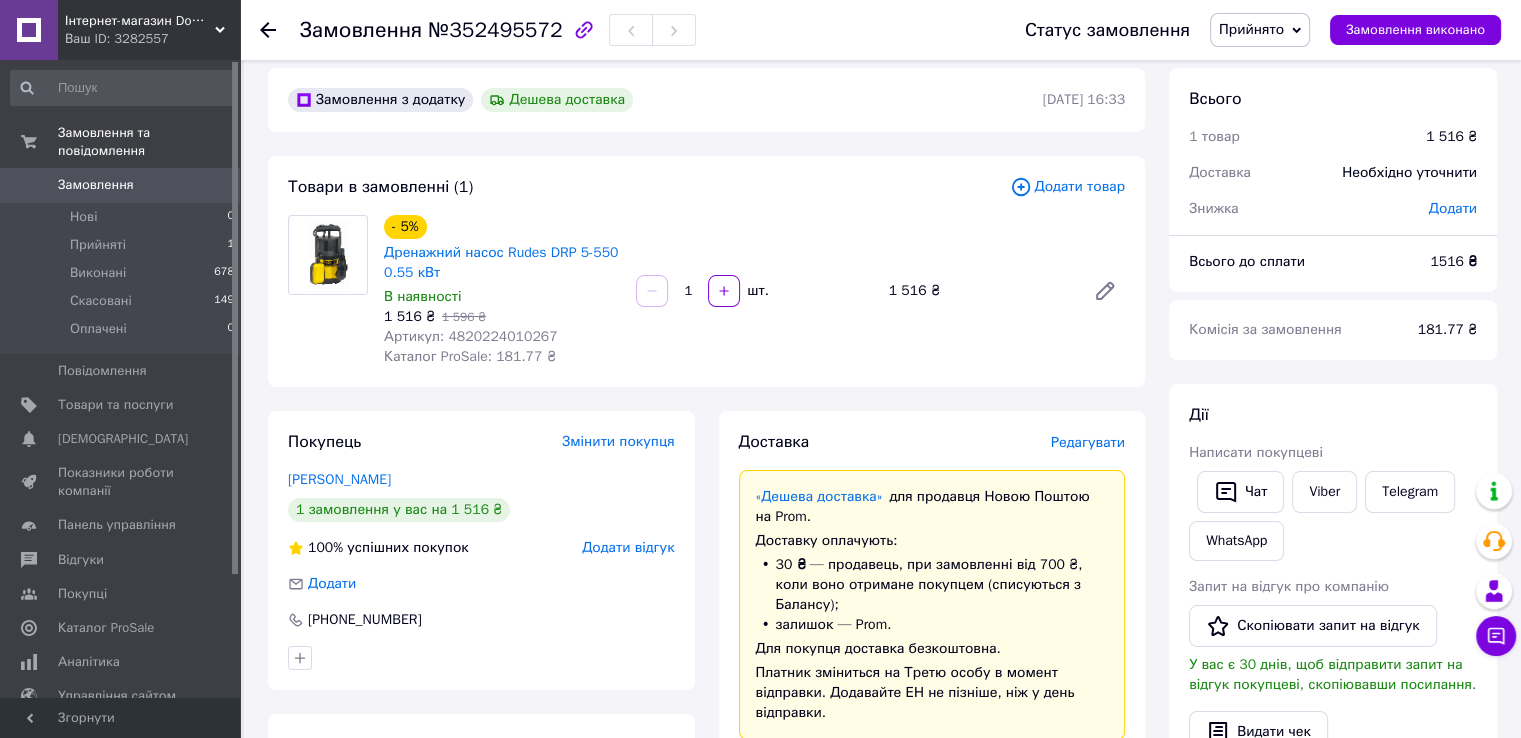 scroll, scrollTop: 0, scrollLeft: 0, axis: both 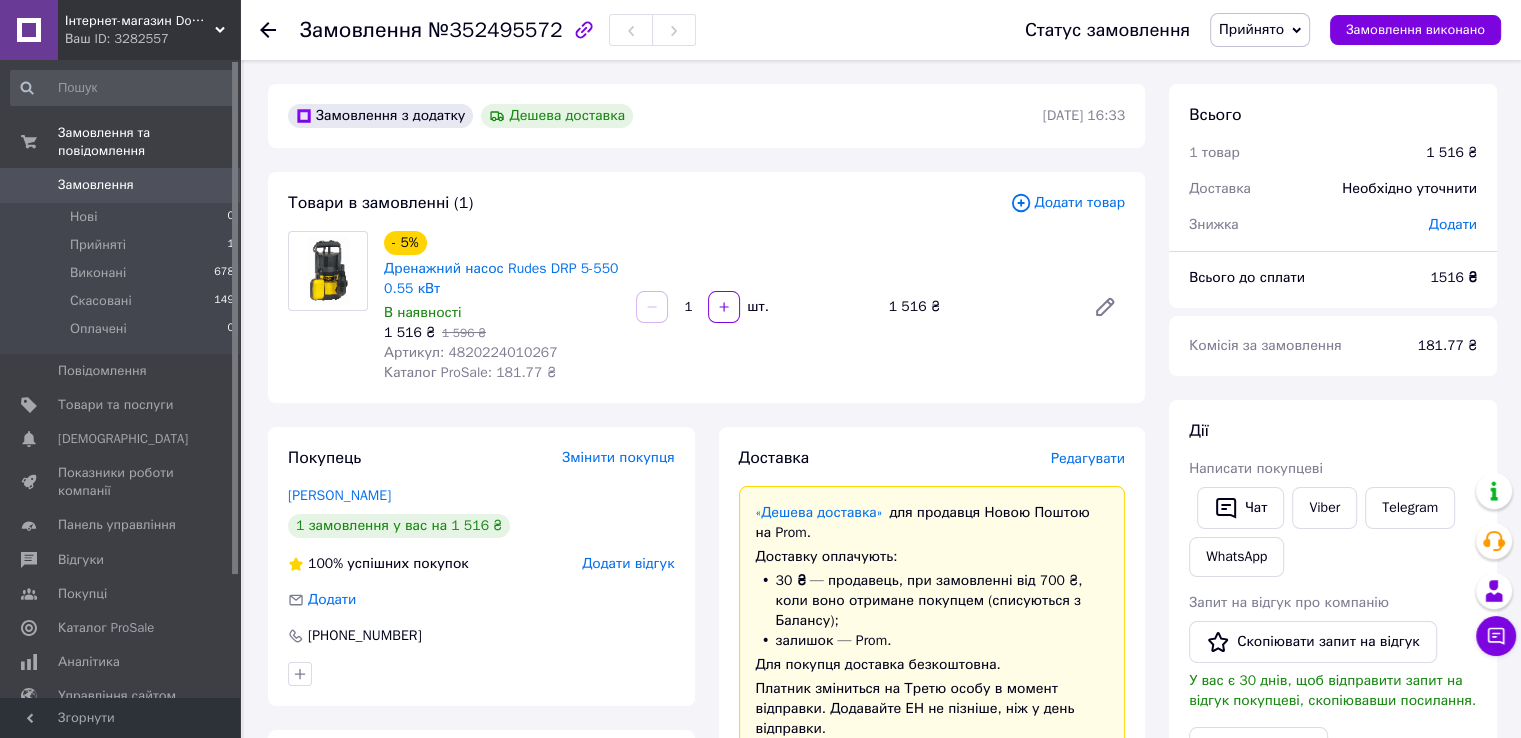 click on "Замовлення 0" at bounding box center (123, 185) 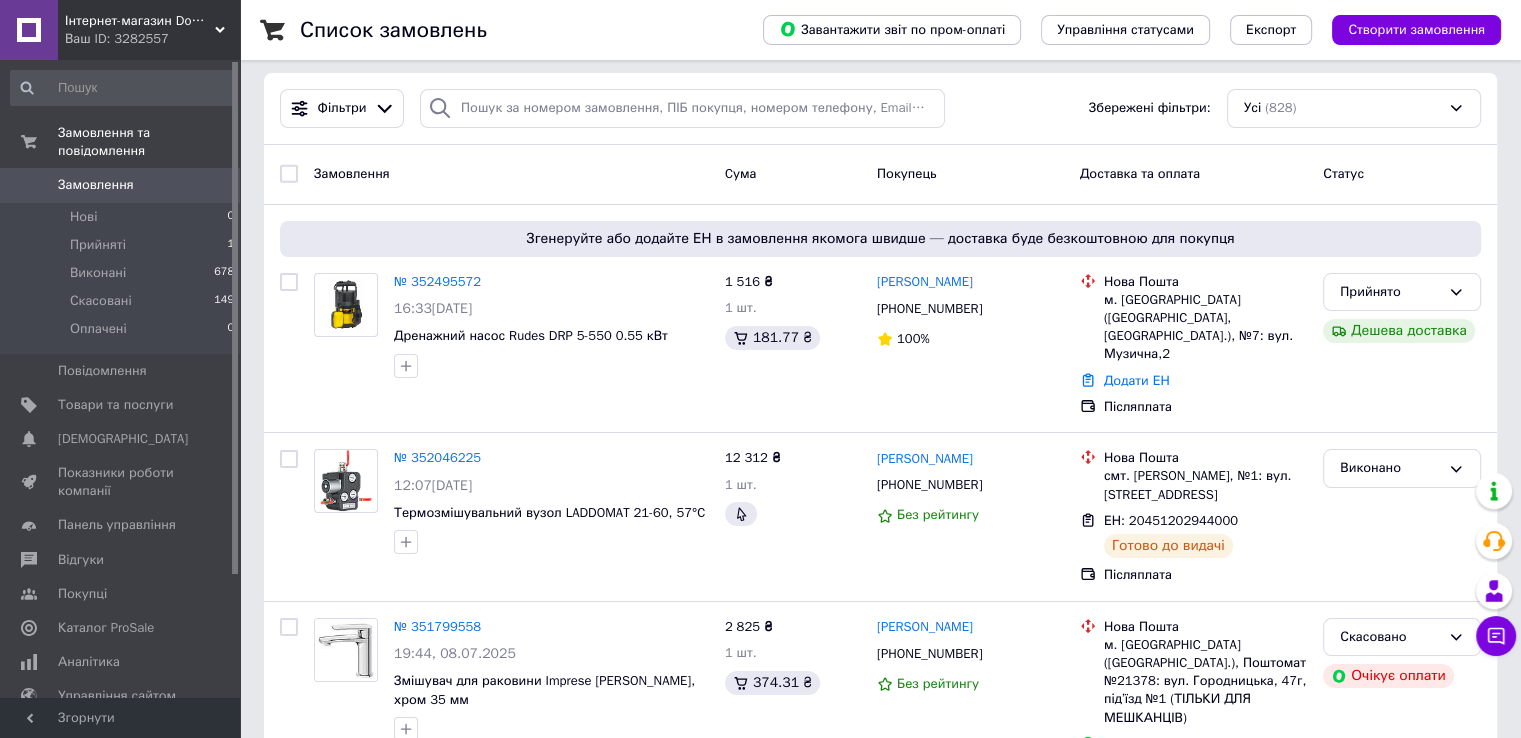 scroll, scrollTop: 0, scrollLeft: 0, axis: both 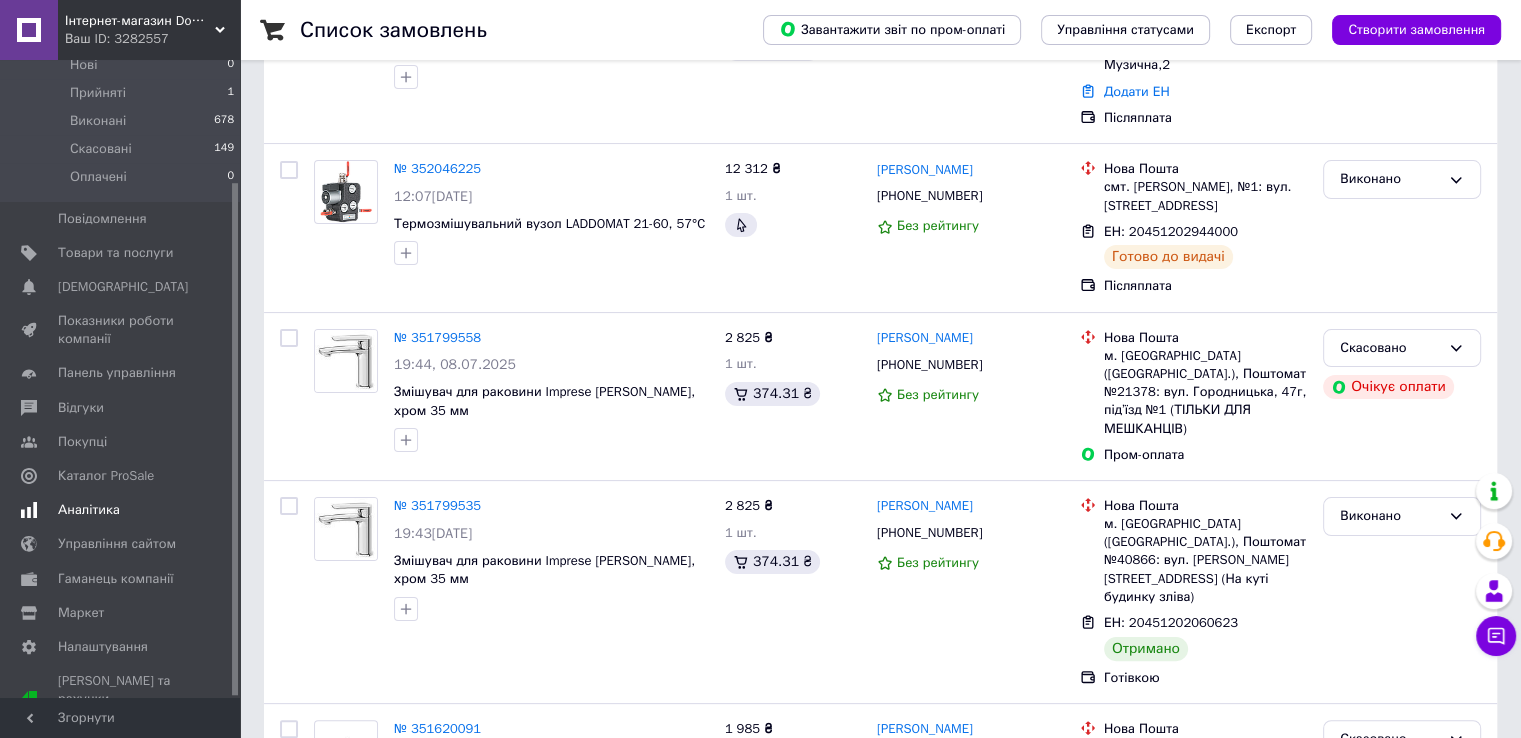 click on "Аналітика" at bounding box center [89, 510] 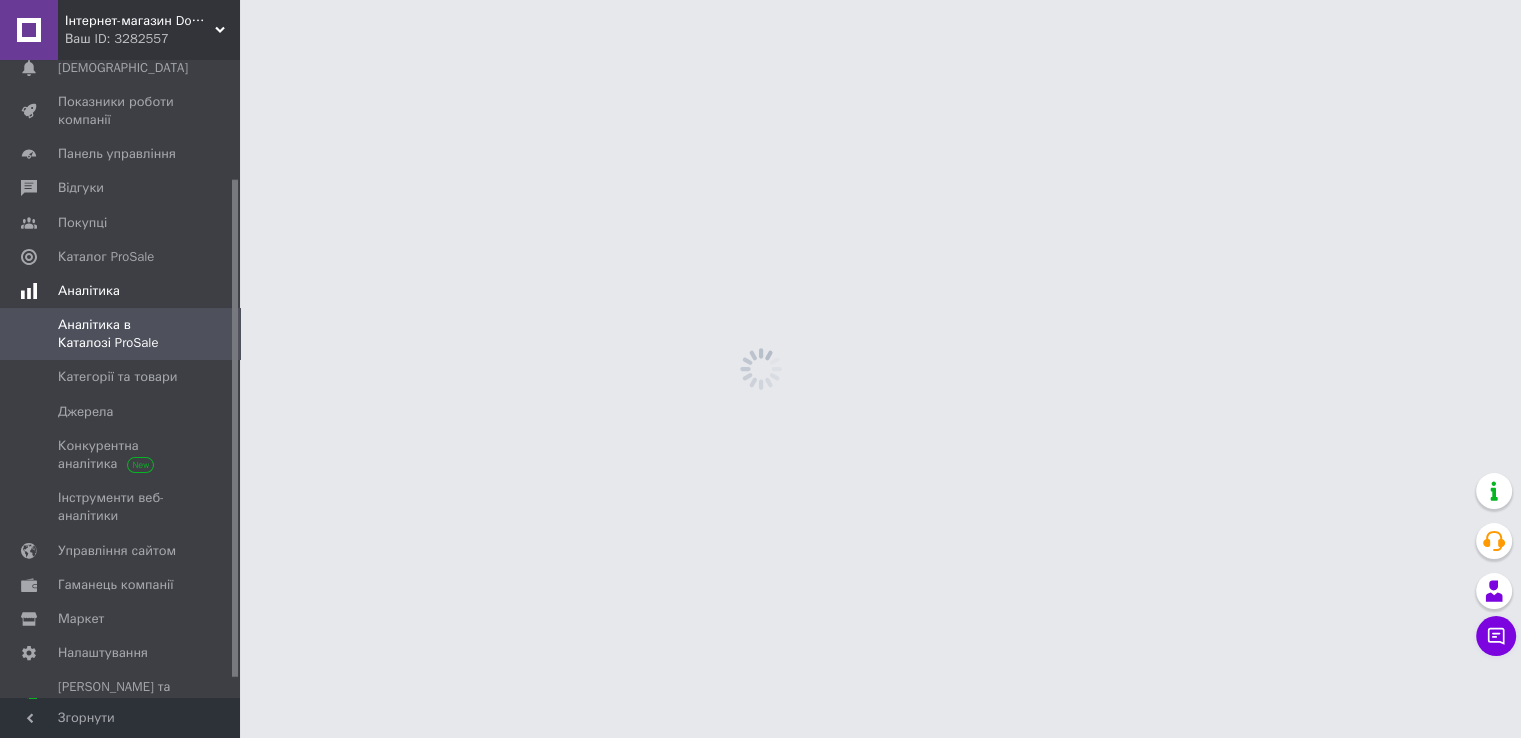 scroll, scrollTop: 0, scrollLeft: 0, axis: both 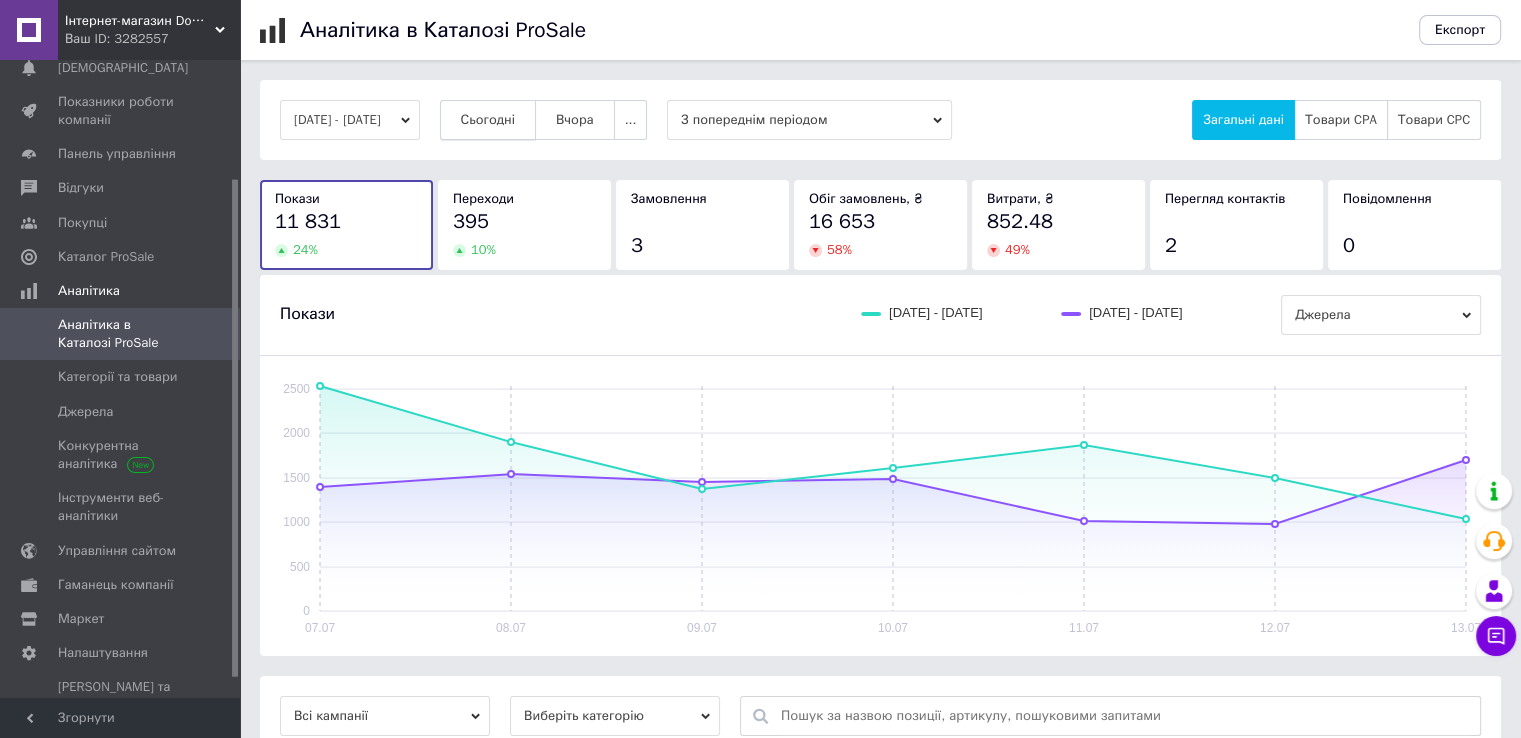 click on "Сьогодні" at bounding box center [488, 120] 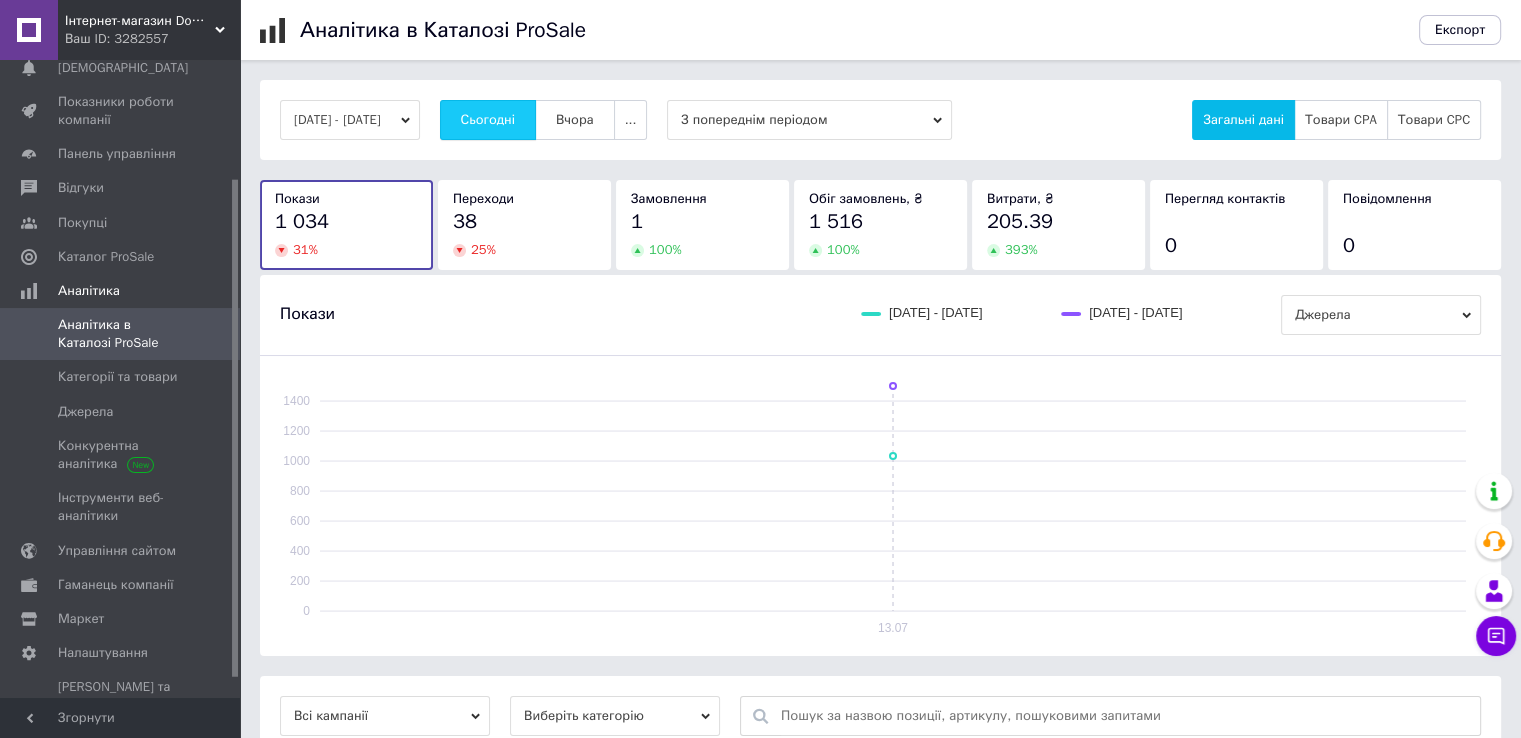 click on "Сьогодні" at bounding box center (488, 120) 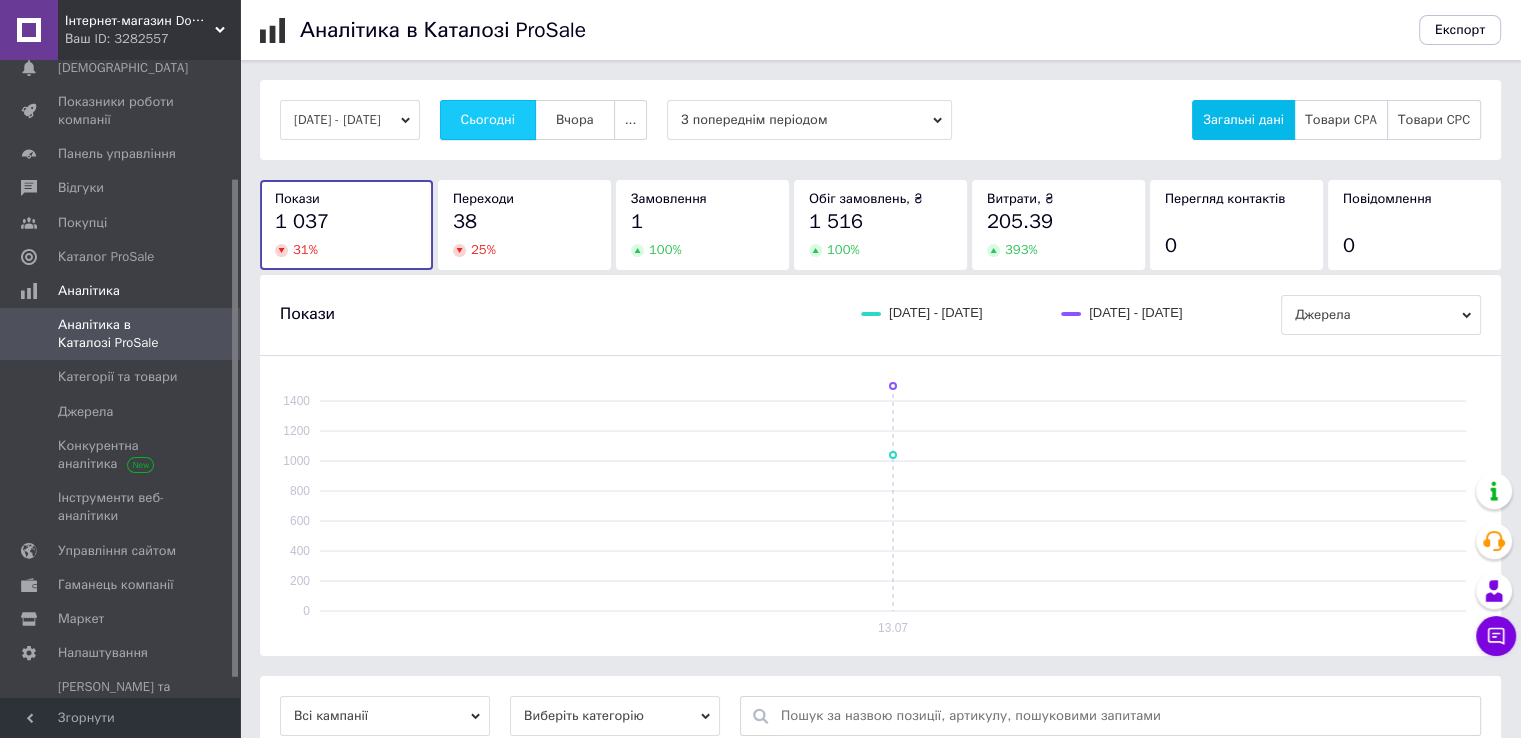 click on "Сьогодні" at bounding box center [488, 120] 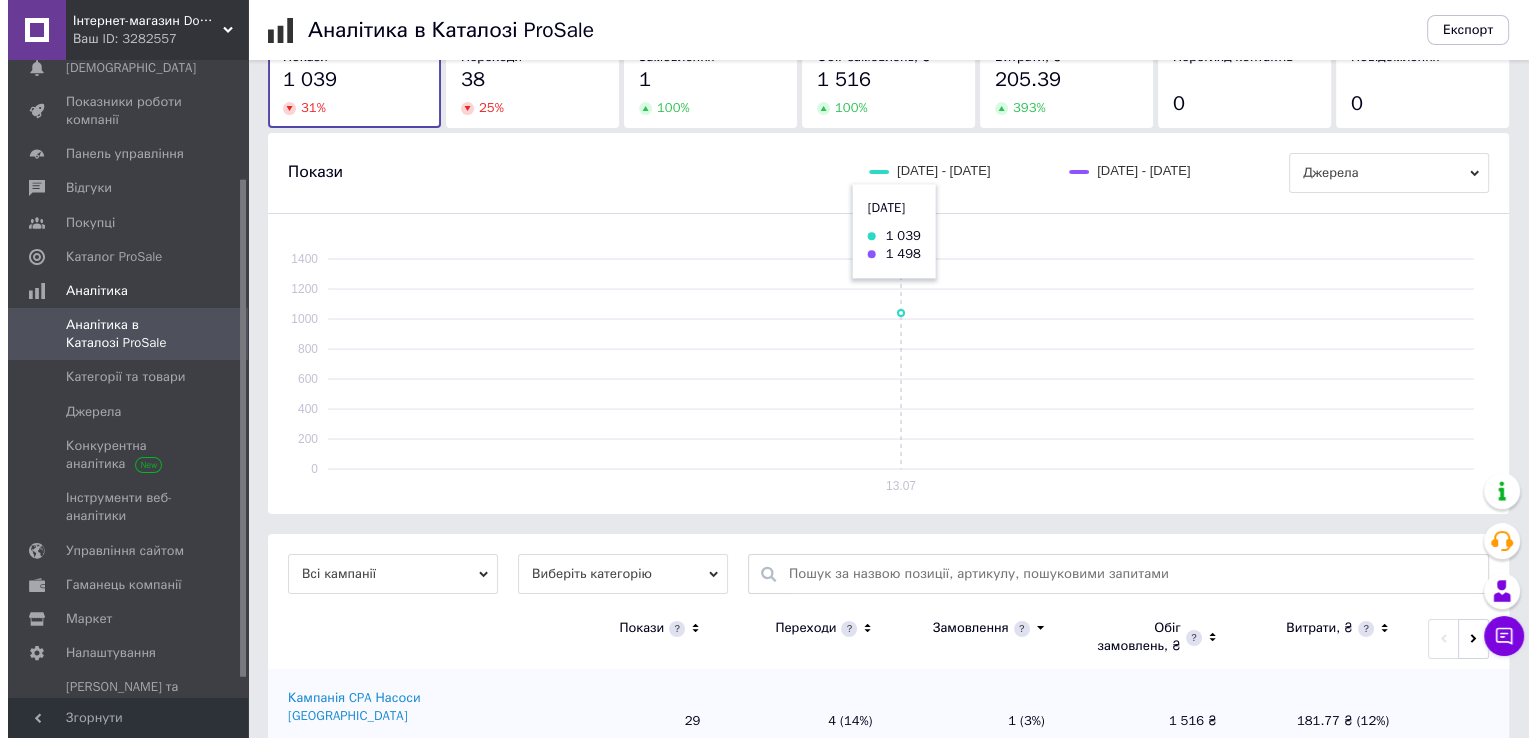 scroll, scrollTop: 0, scrollLeft: 0, axis: both 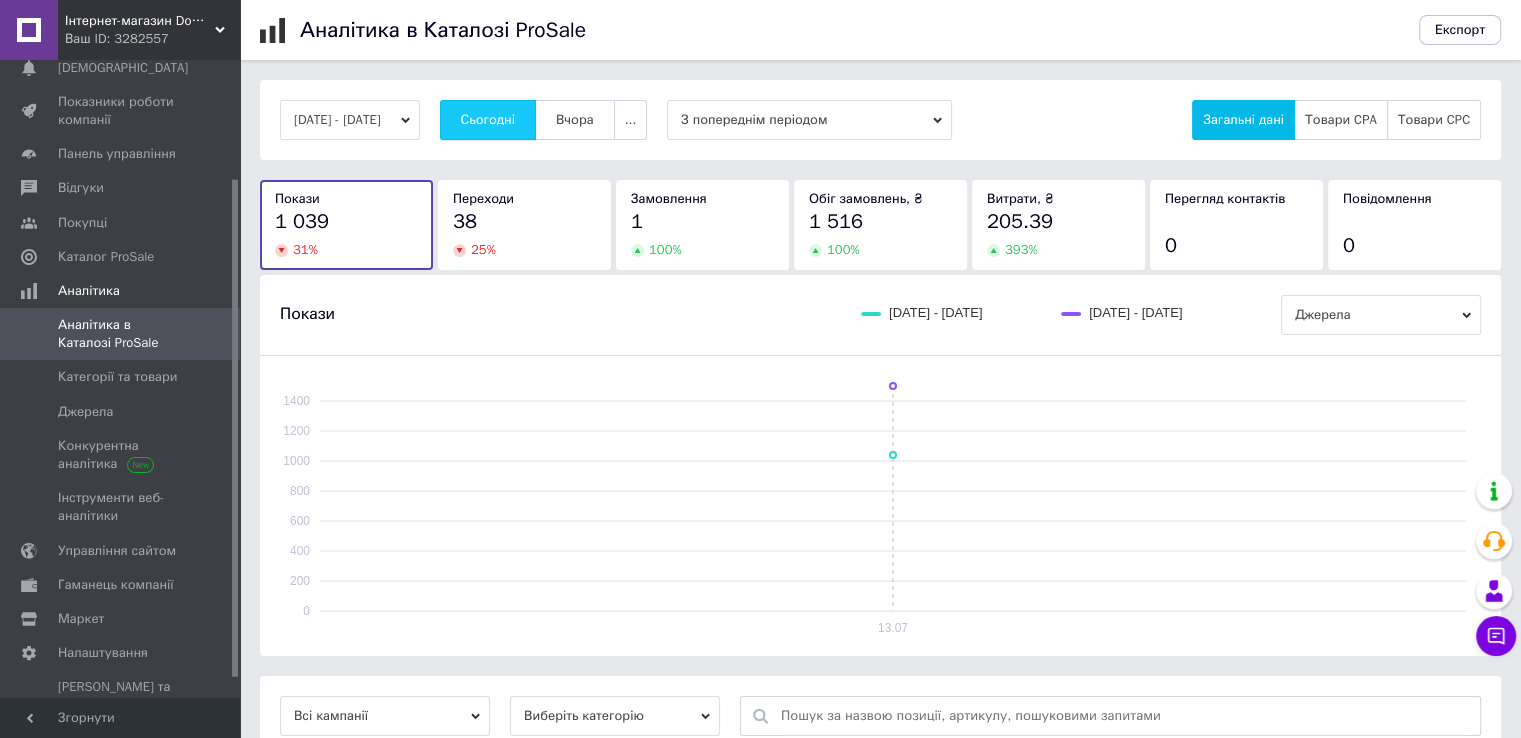click on "Сьогодні" at bounding box center [488, 120] 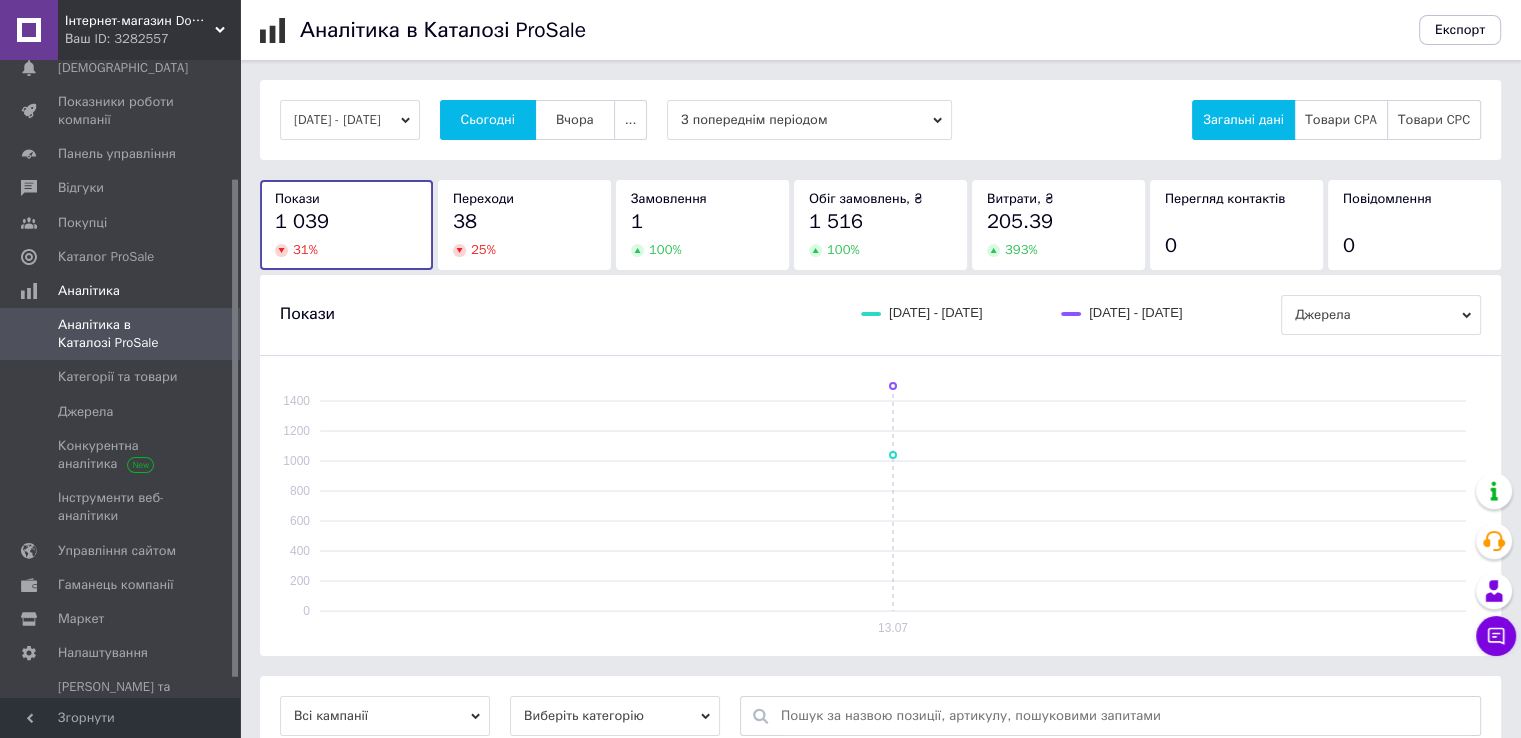 click on "Аналітика в Каталозі ProSale" at bounding box center (849, 30) 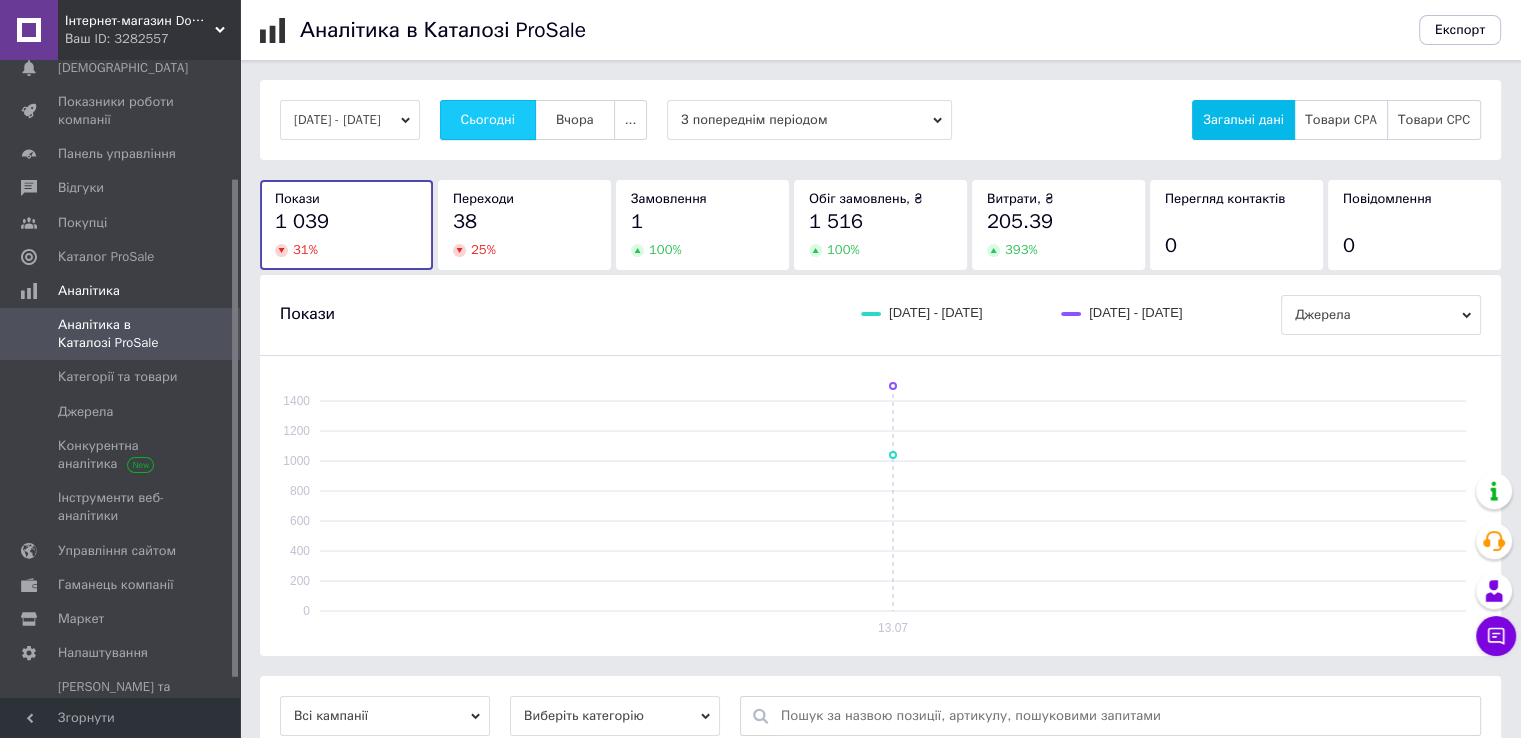 click on "Сьогодні" at bounding box center [488, 120] 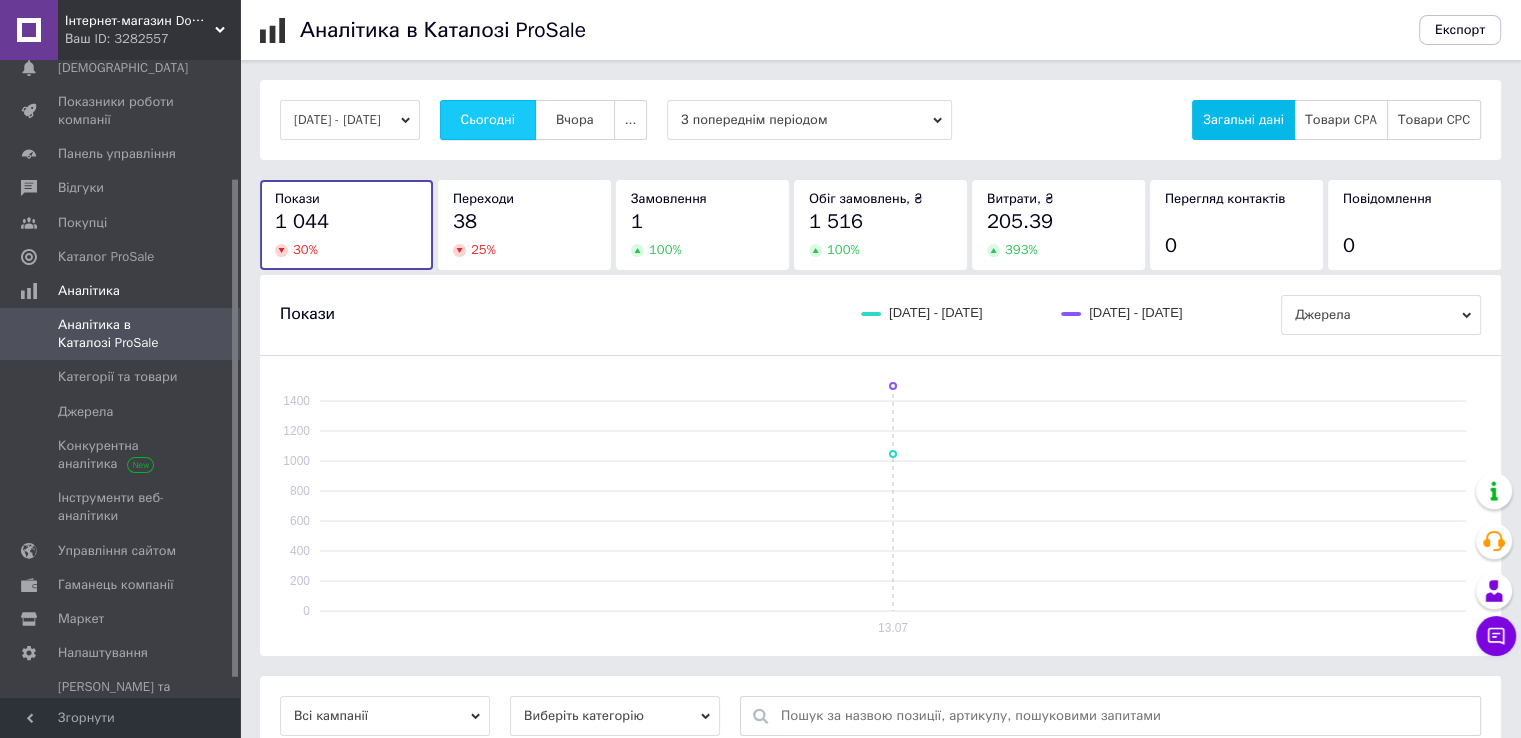 click on "Сьогодні" at bounding box center (488, 120) 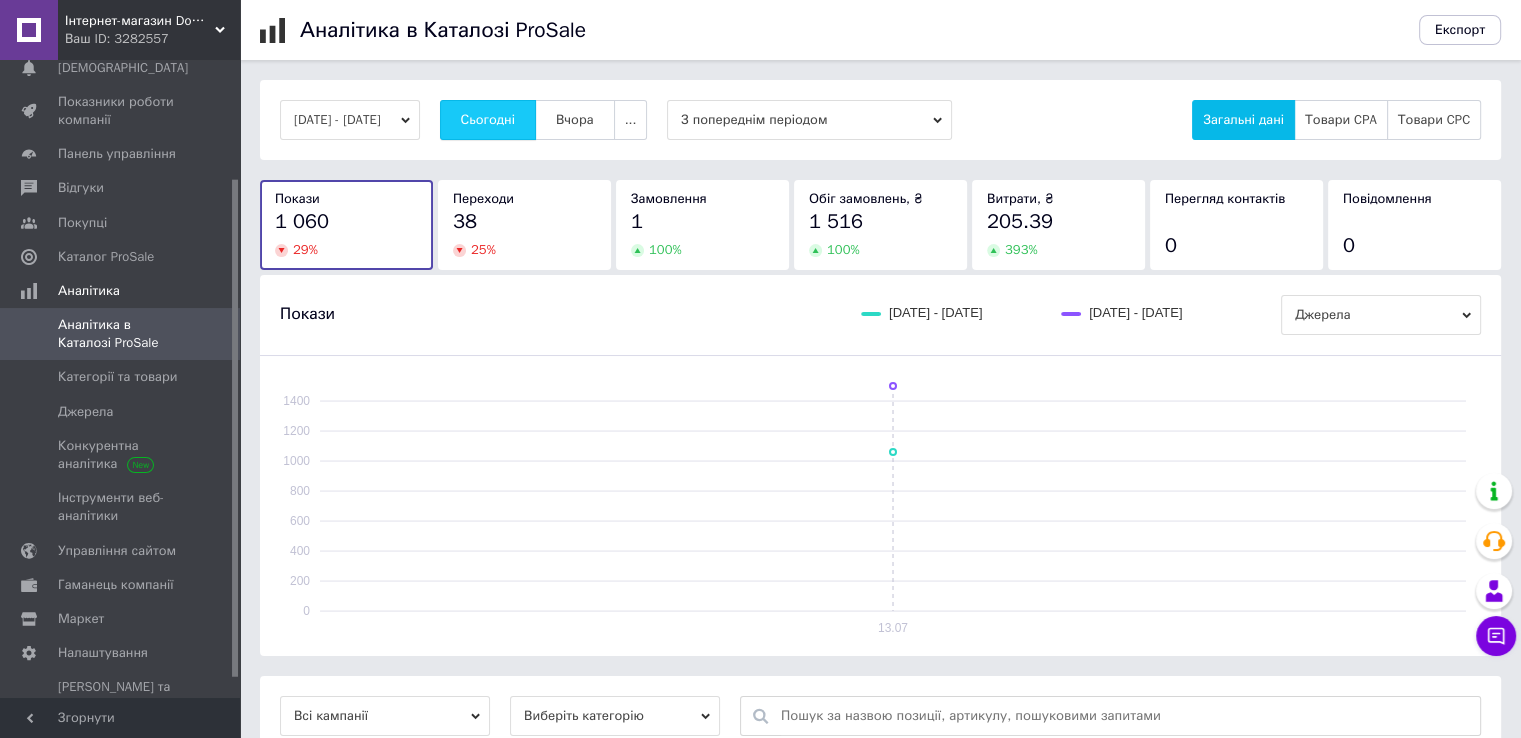 click on "Сьогодні" at bounding box center [488, 120] 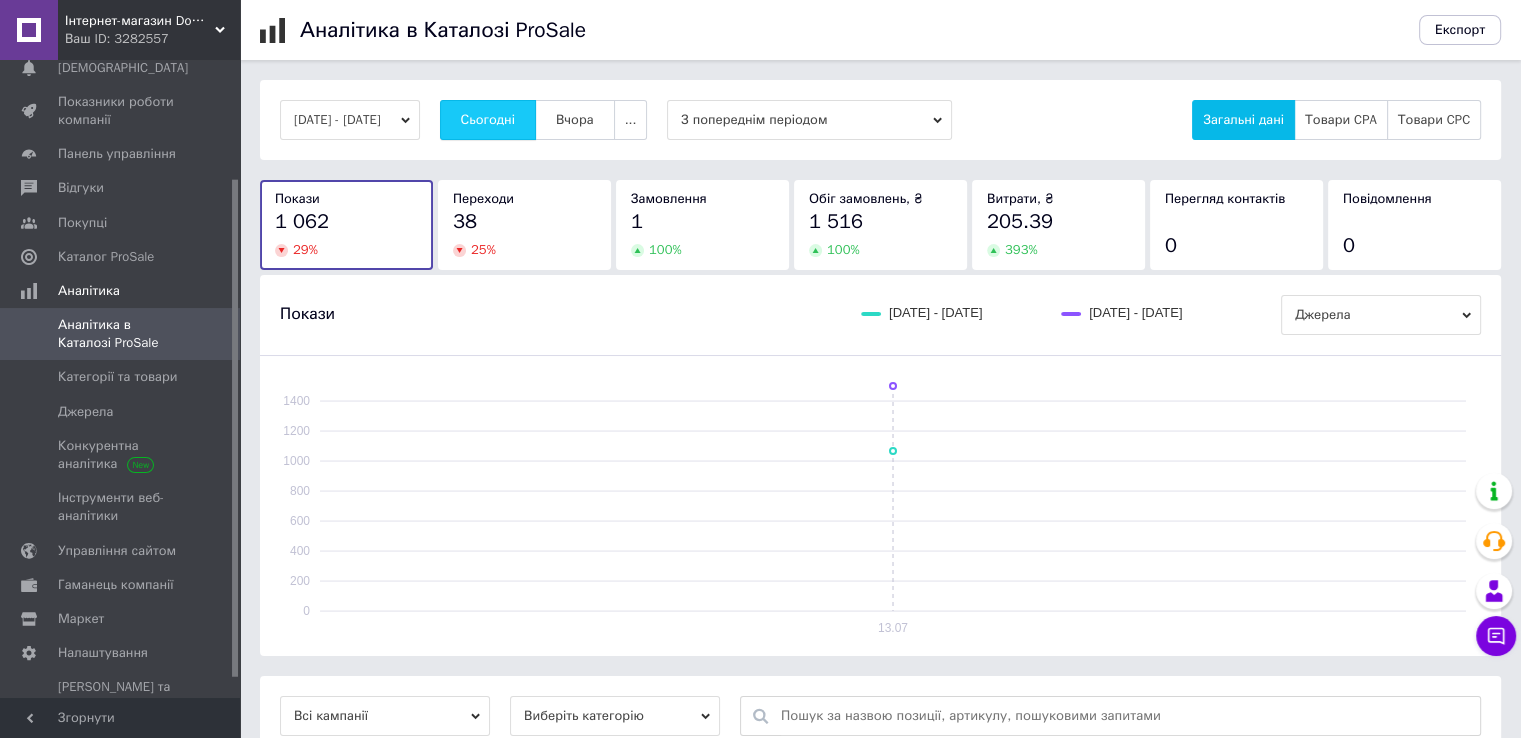 click on "Сьогодні" at bounding box center (488, 120) 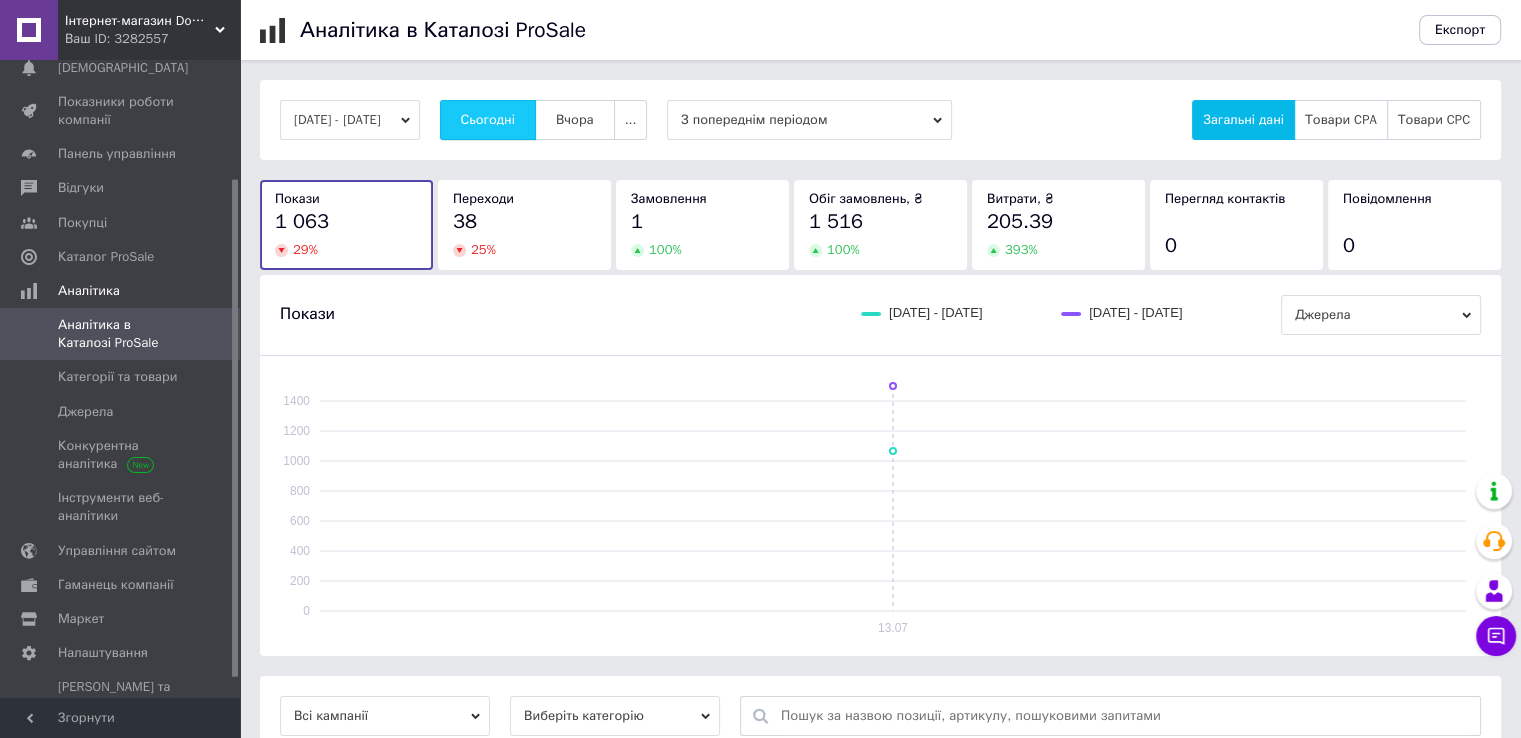 click on "Сьогодні" at bounding box center (488, 120) 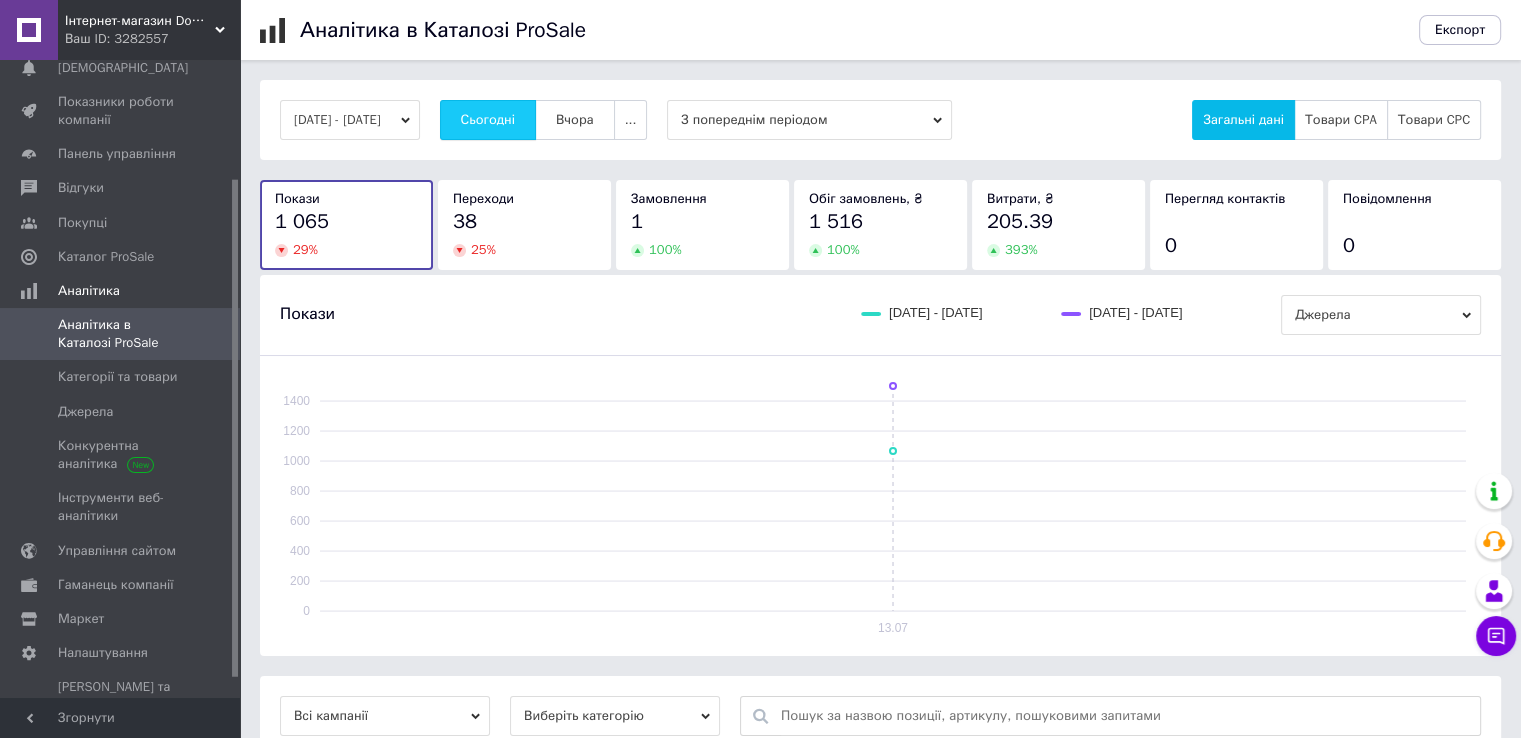 click on "Сьогодні" at bounding box center [488, 120] 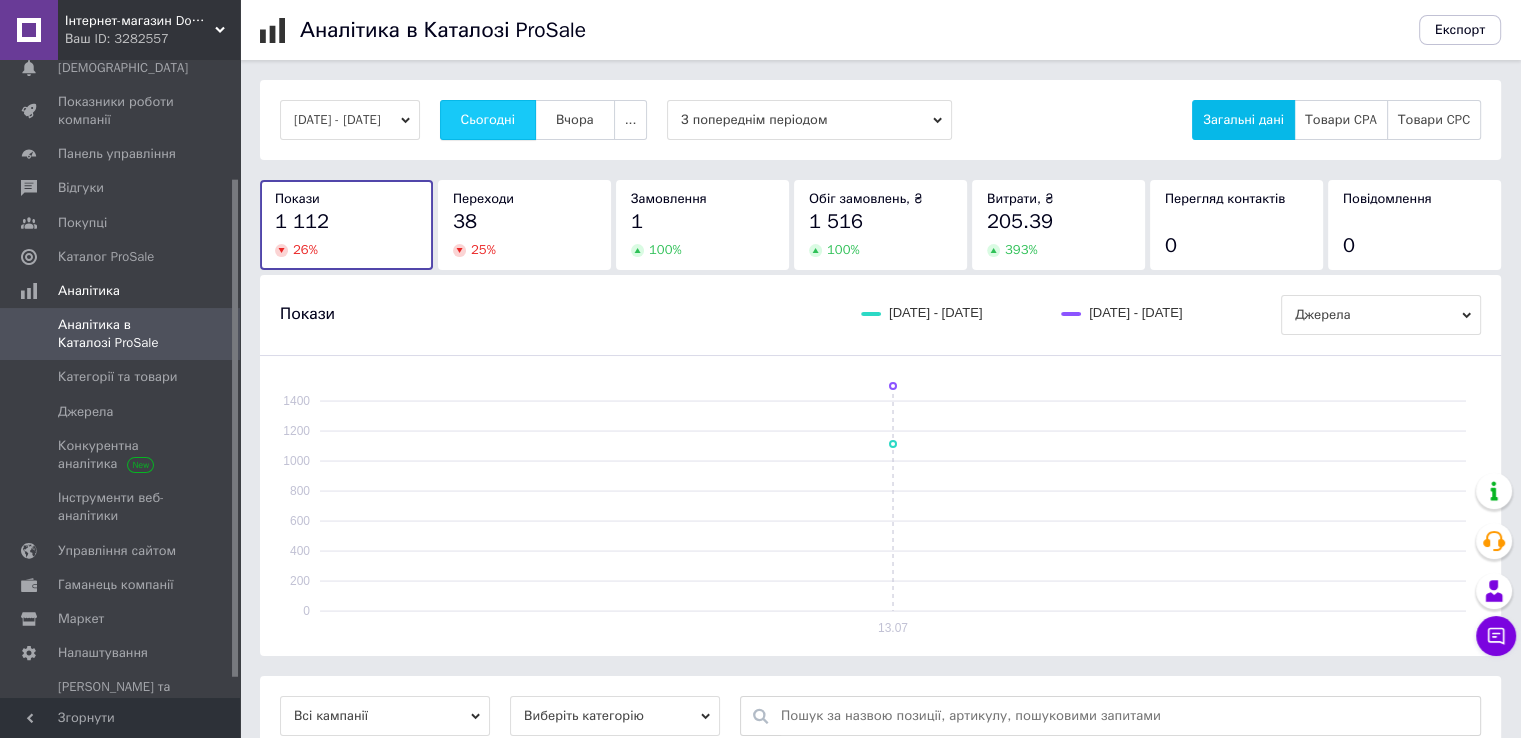click on "Сьогодні" at bounding box center [488, 120] 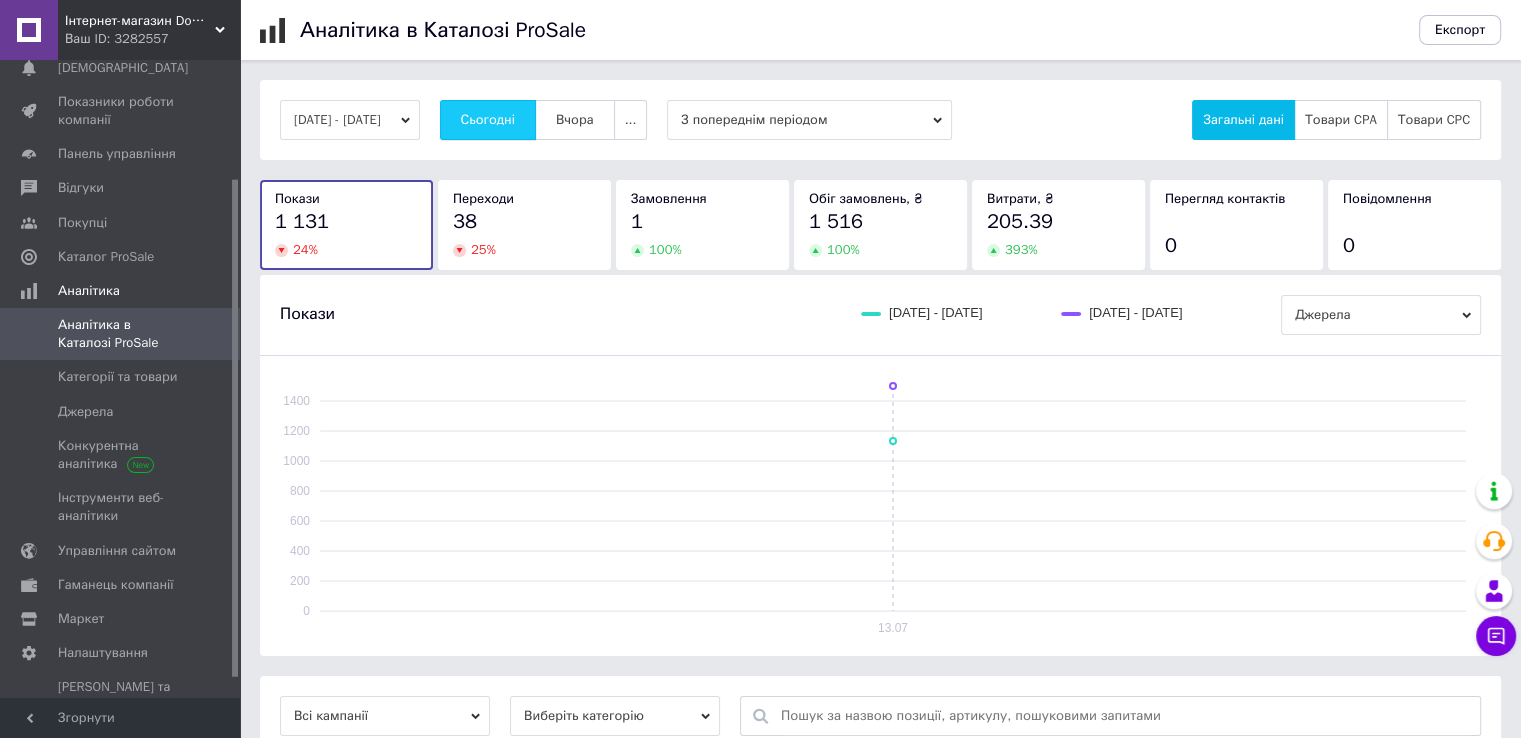 click on "Сьогодні" at bounding box center (488, 120) 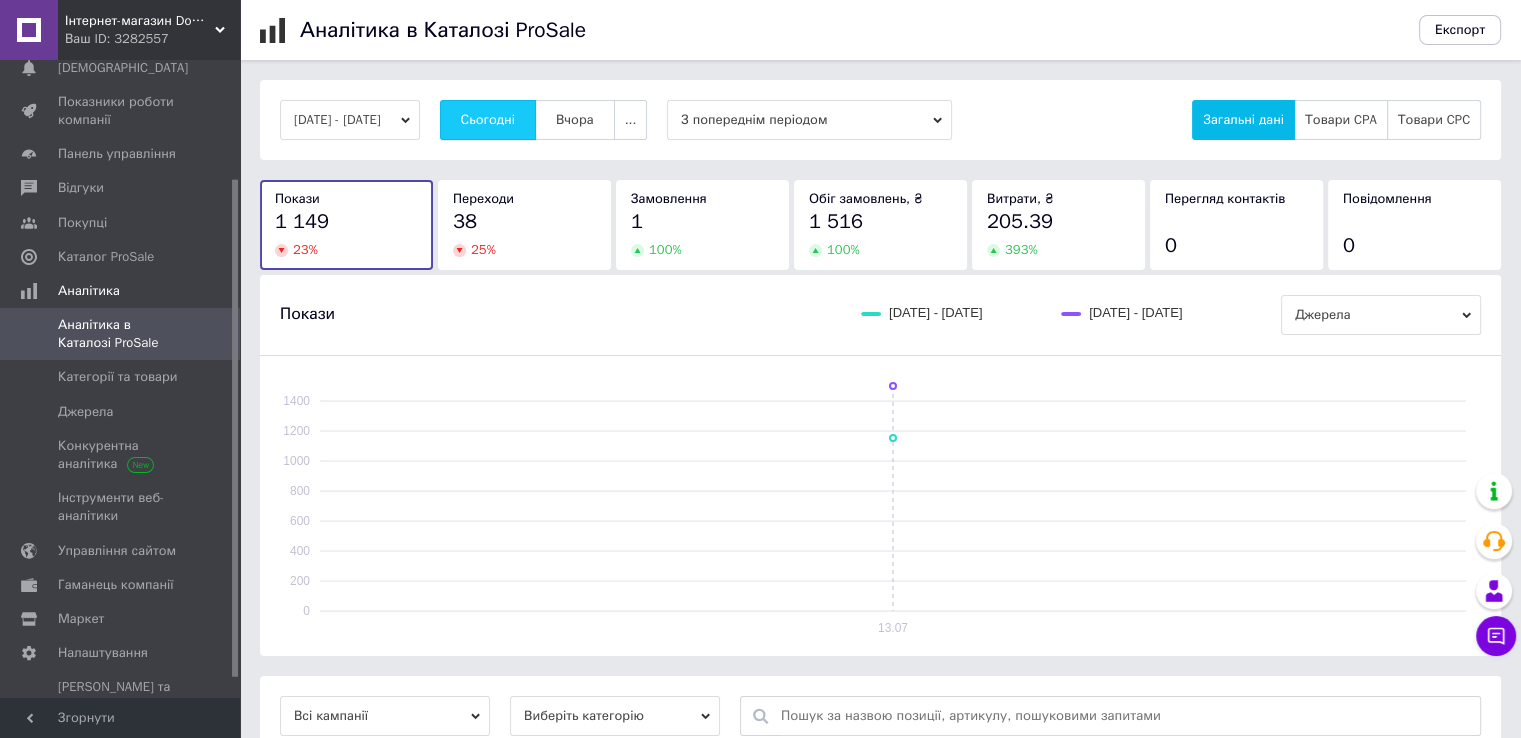 click on "Сьогодні" at bounding box center [488, 120] 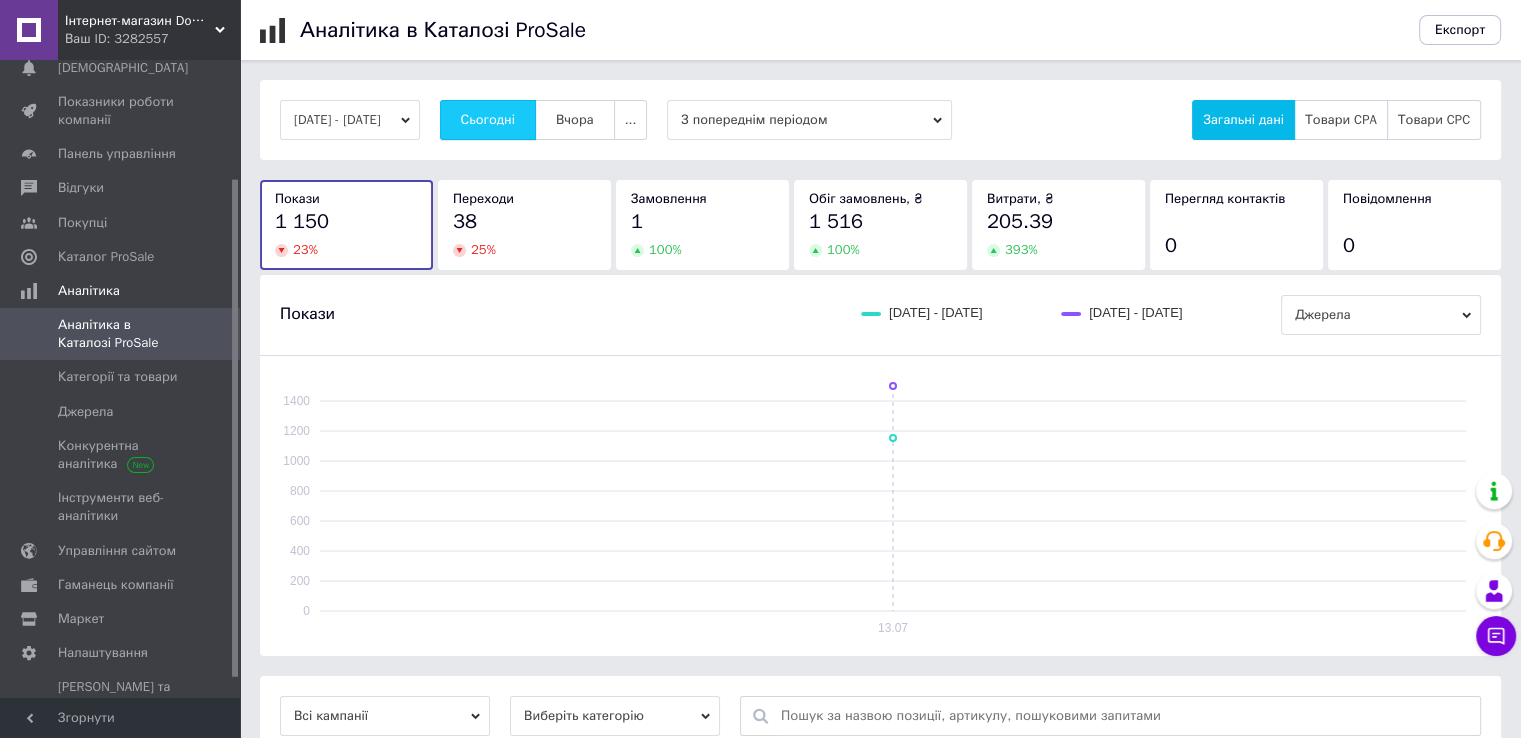 click on "Сьогодні" at bounding box center [488, 120] 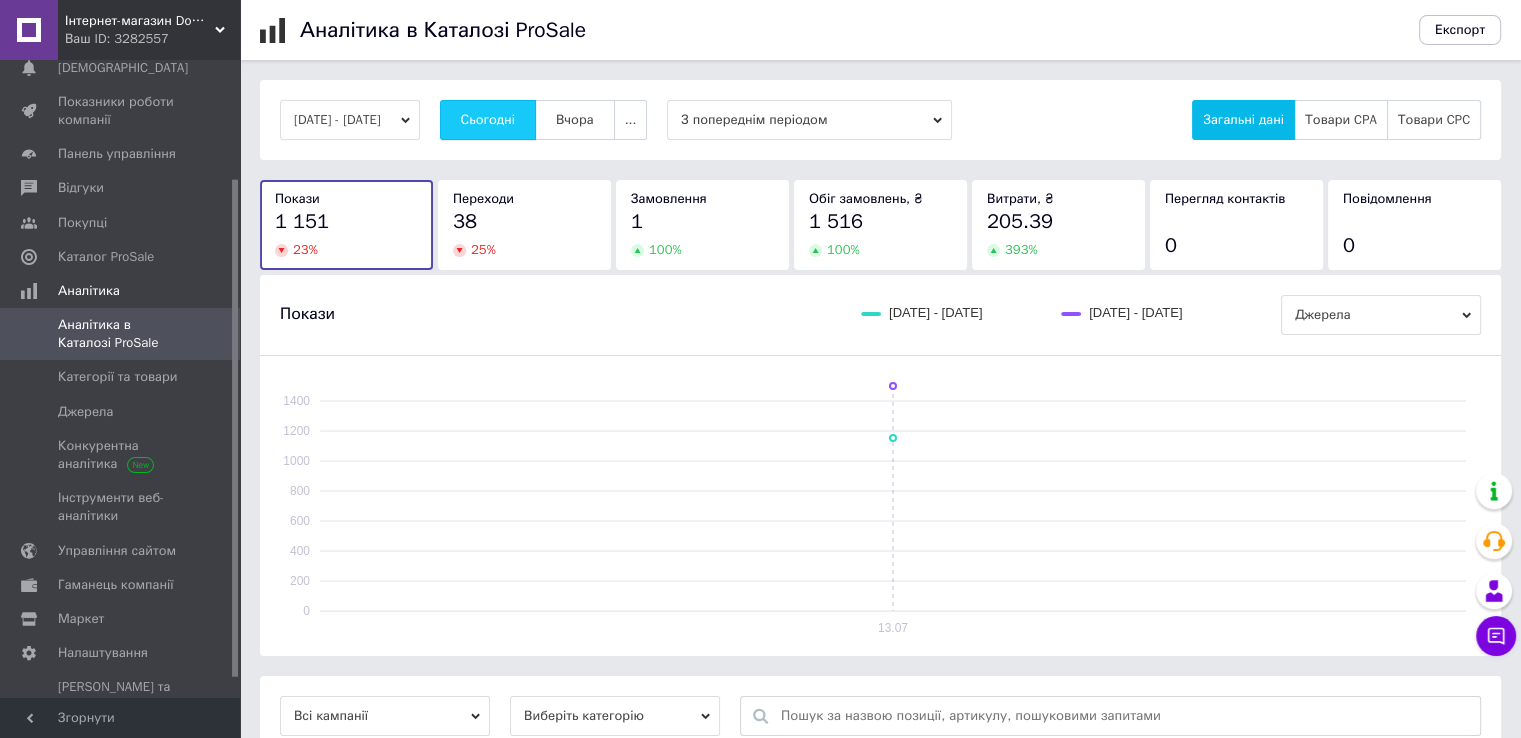 click on "Сьогодні" at bounding box center (488, 120) 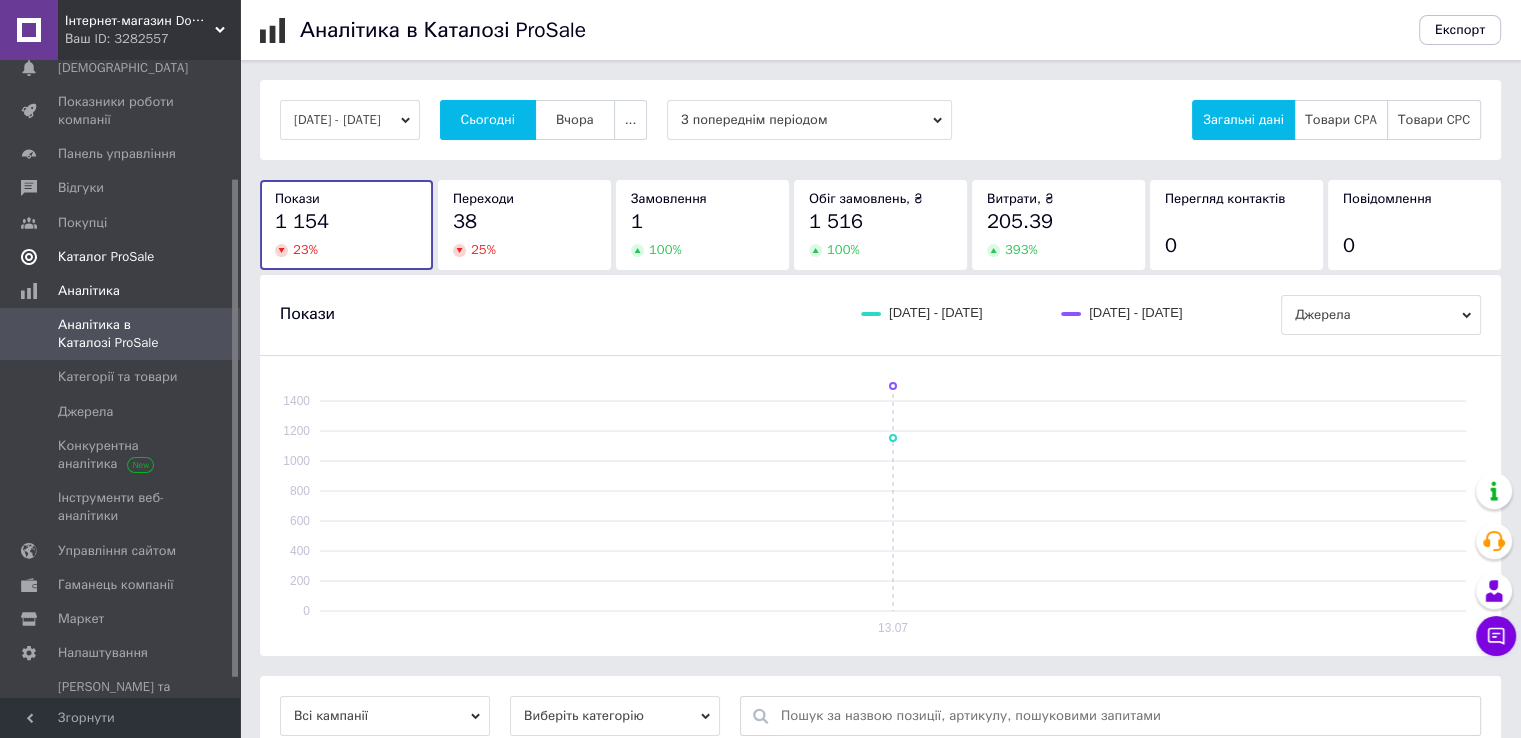 click on "Каталог ProSale" at bounding box center [106, 257] 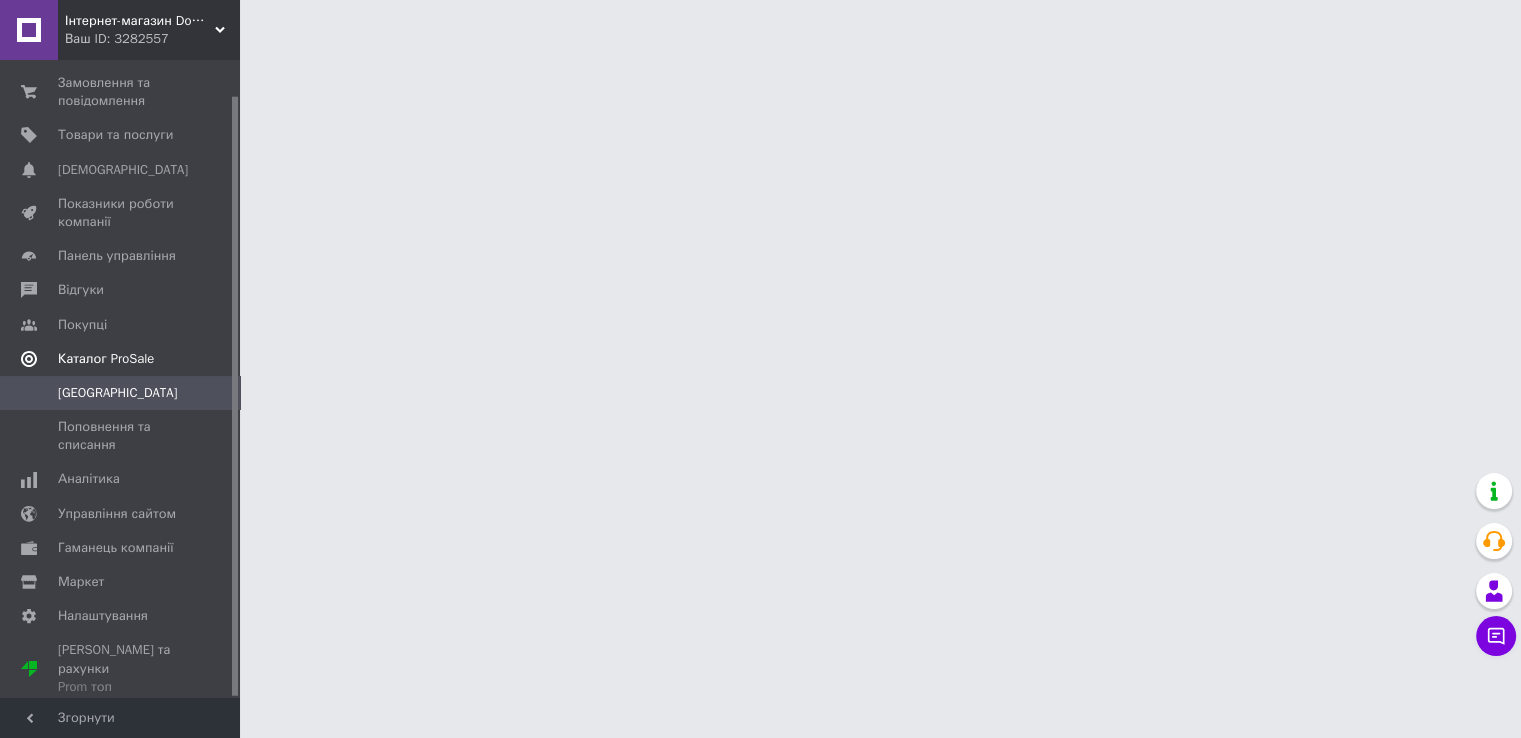 scroll, scrollTop: 37, scrollLeft: 0, axis: vertical 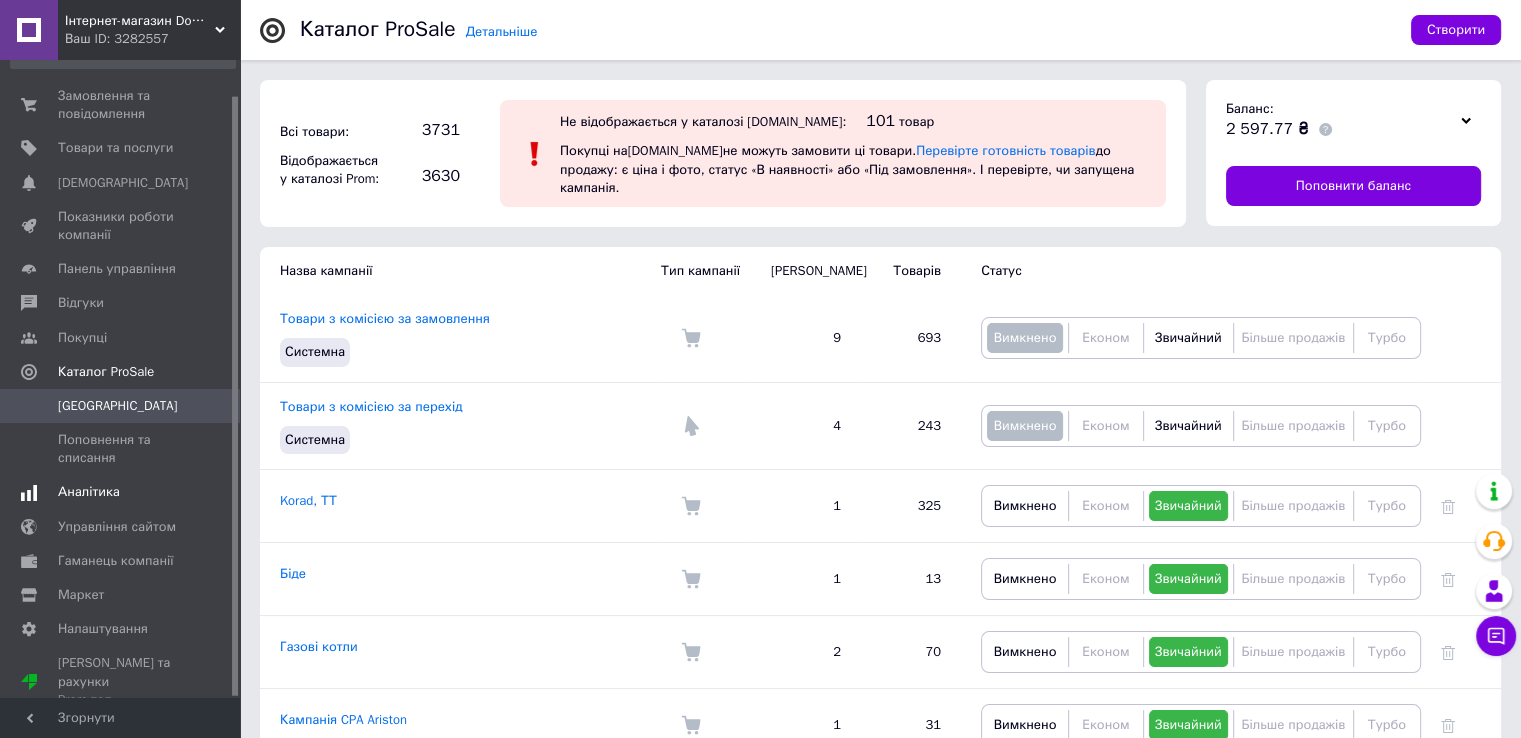 click on "Аналітика" at bounding box center [89, 492] 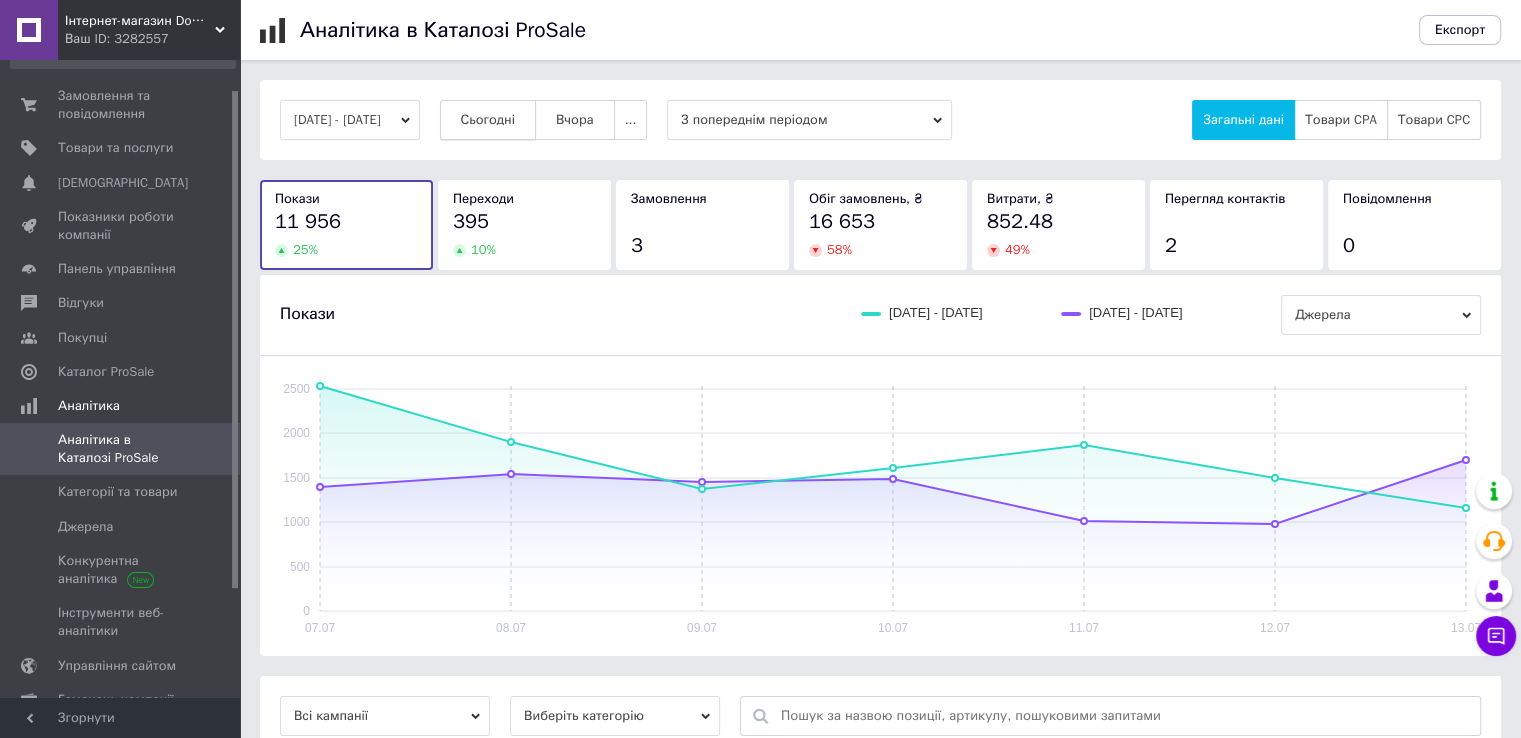 click on "Сьогодні" at bounding box center [488, 120] 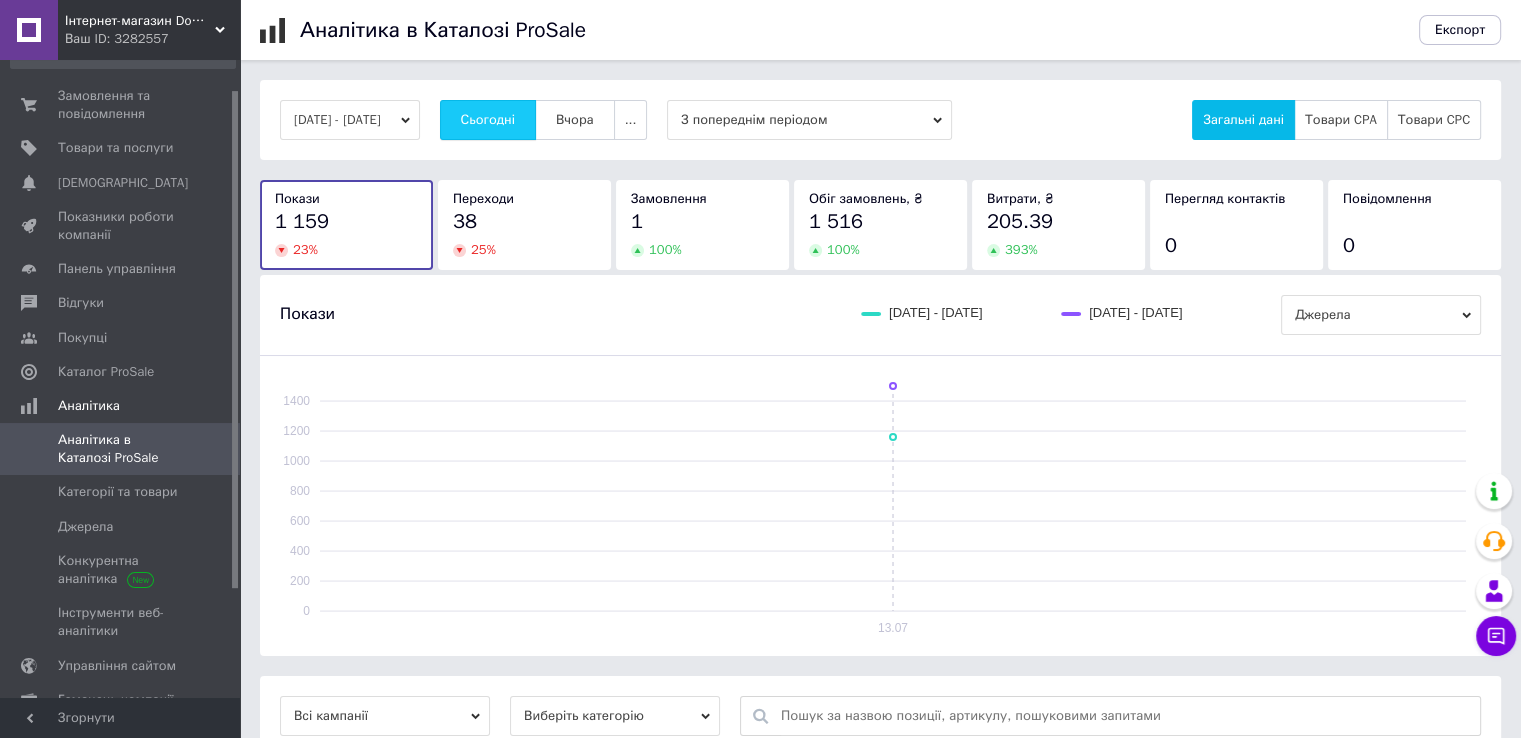 click on "Сьогодні" at bounding box center (488, 120) 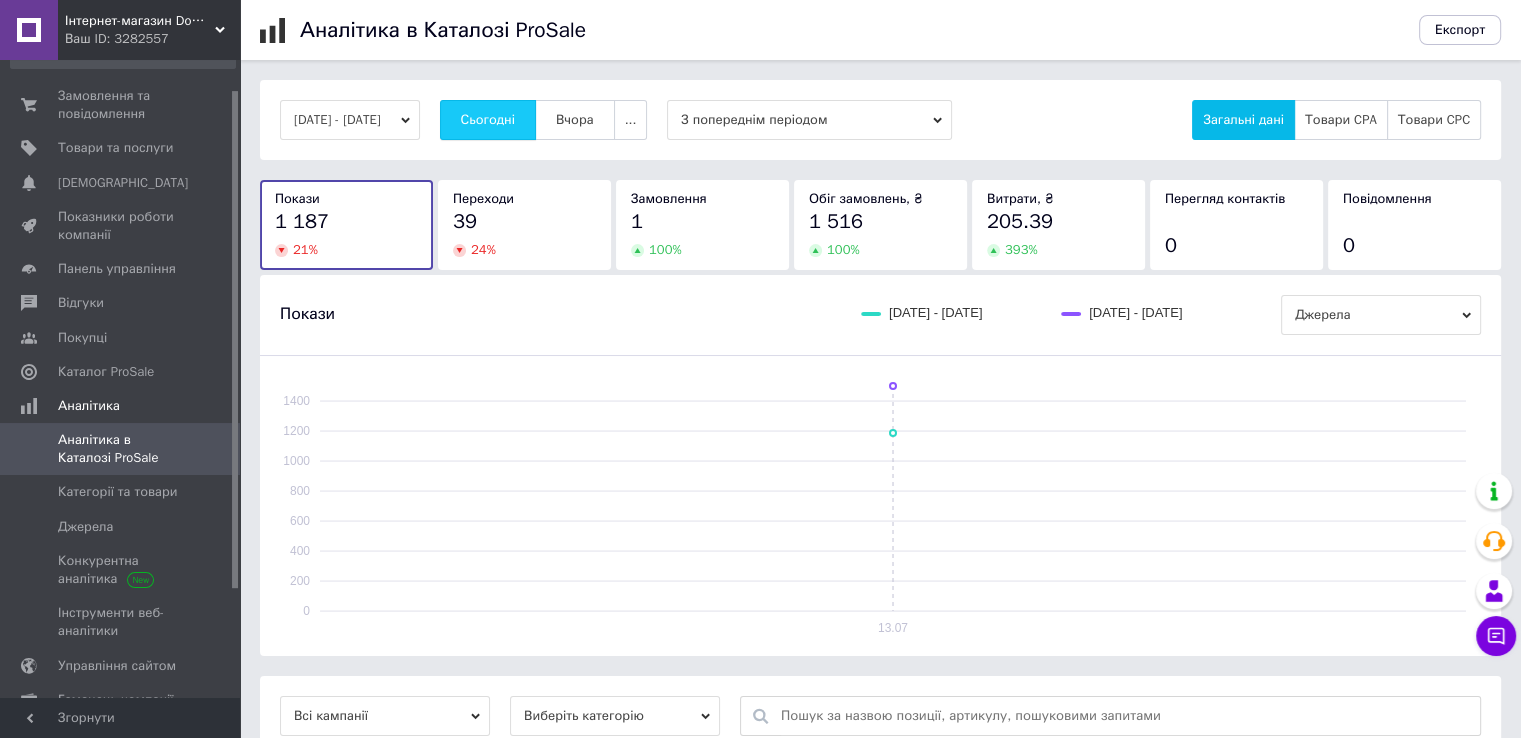 click on "Сьогодні" at bounding box center (488, 120) 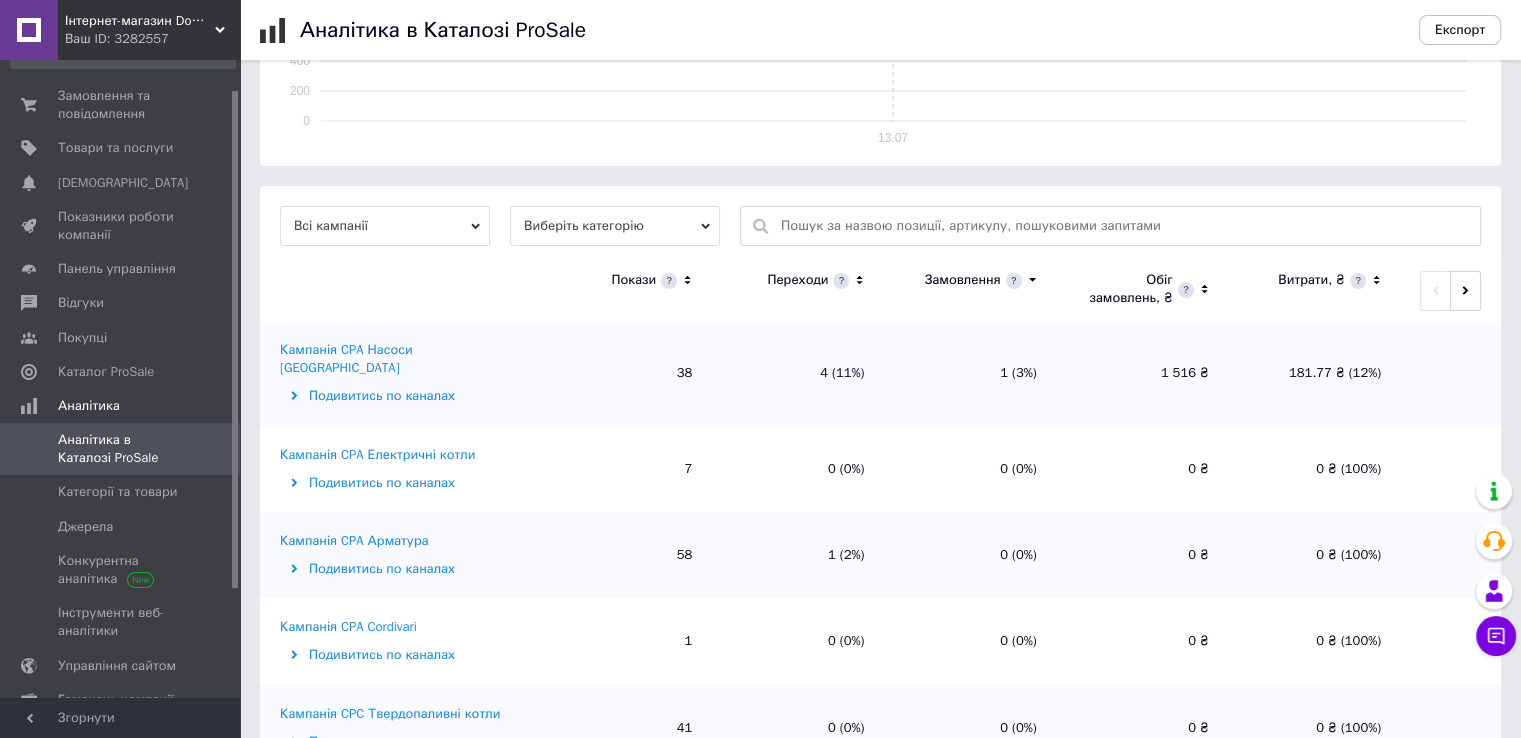 scroll, scrollTop: 600, scrollLeft: 0, axis: vertical 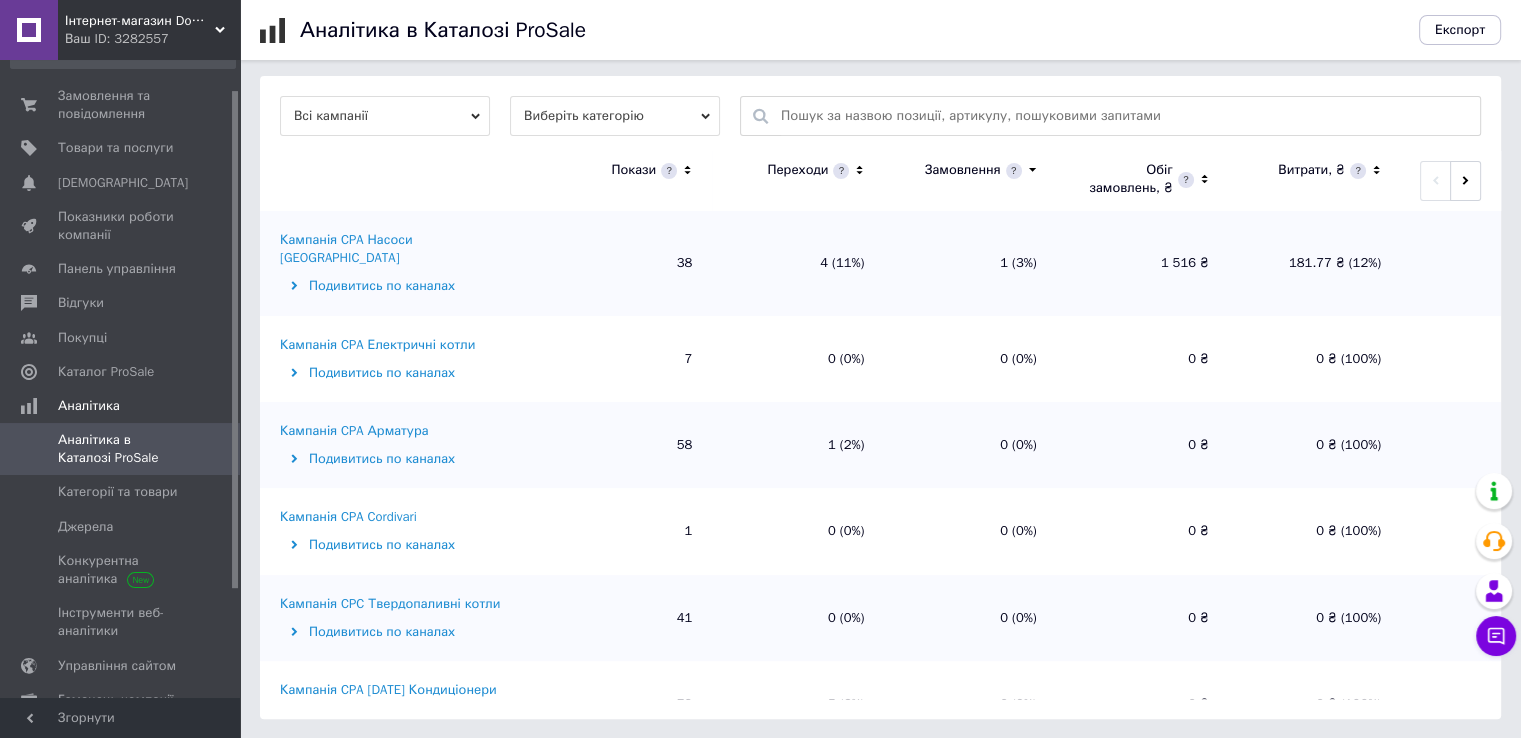 click 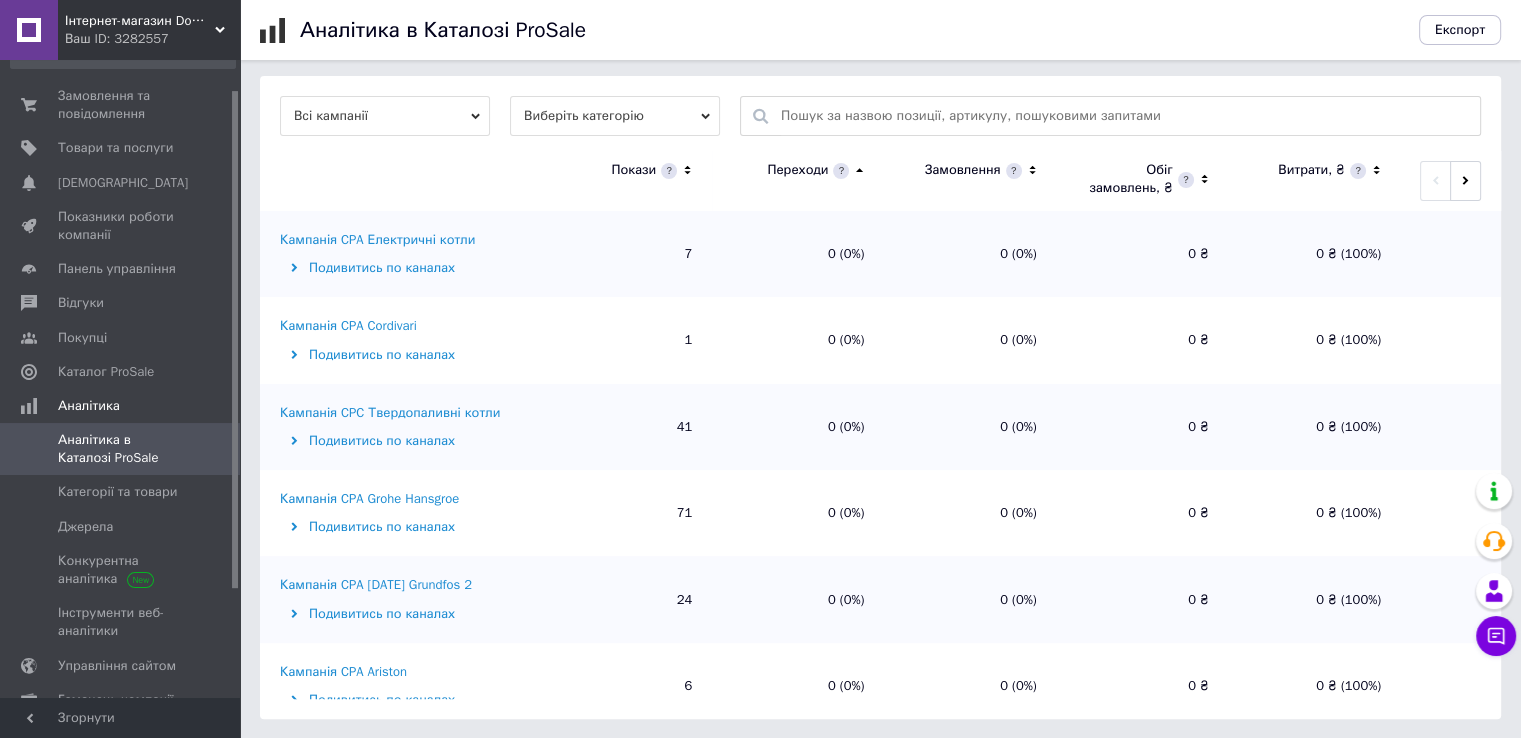 click 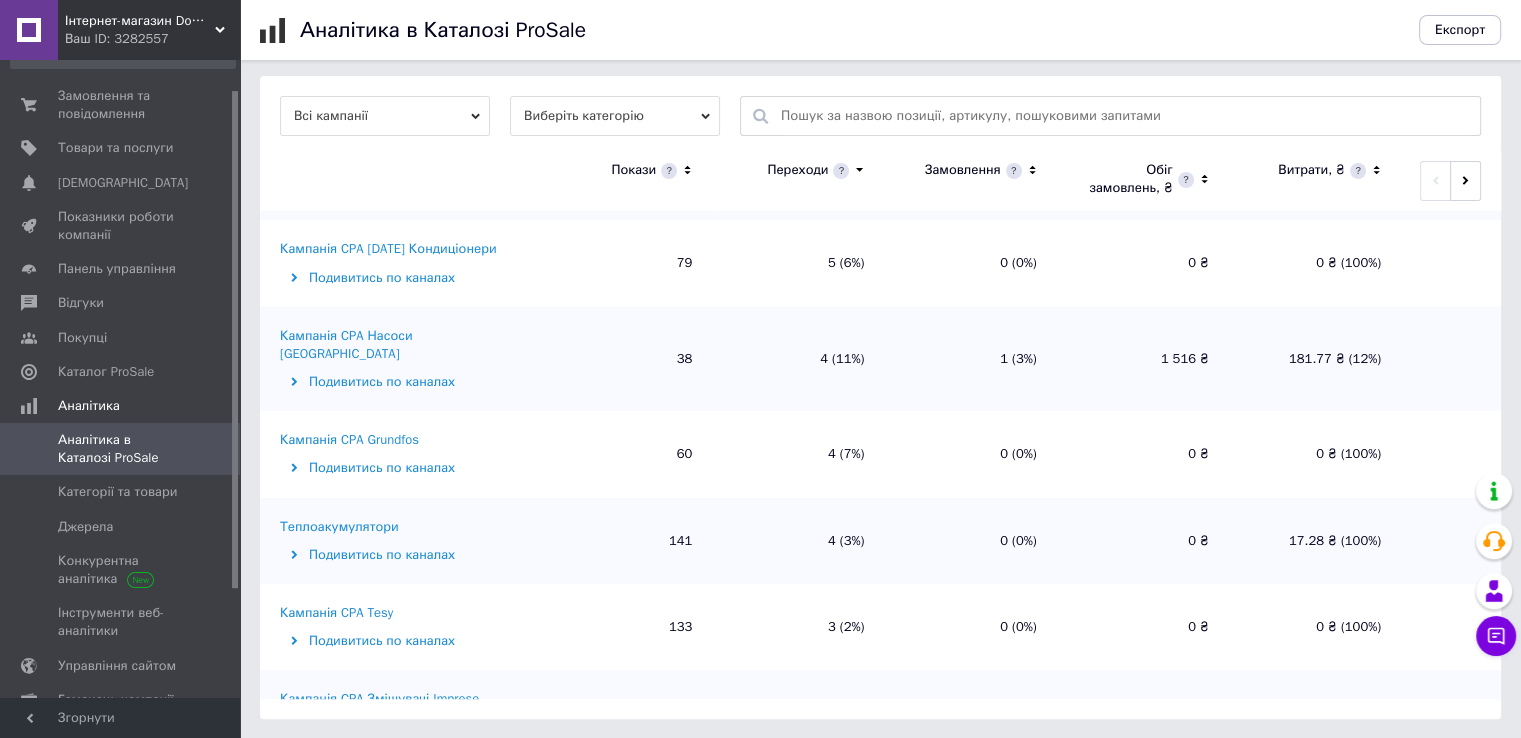 scroll, scrollTop: 0, scrollLeft: 0, axis: both 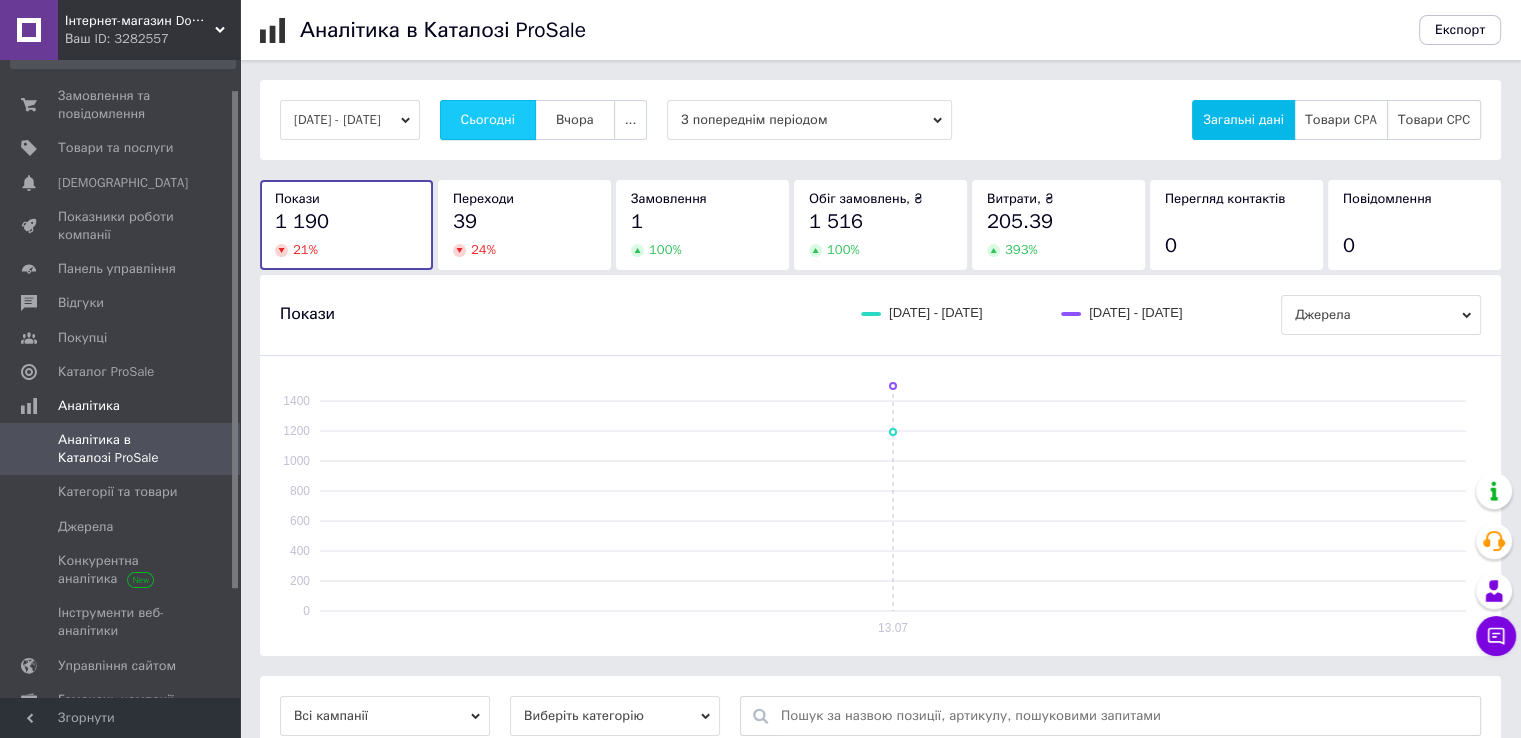 click on "Сьогодні" at bounding box center [488, 120] 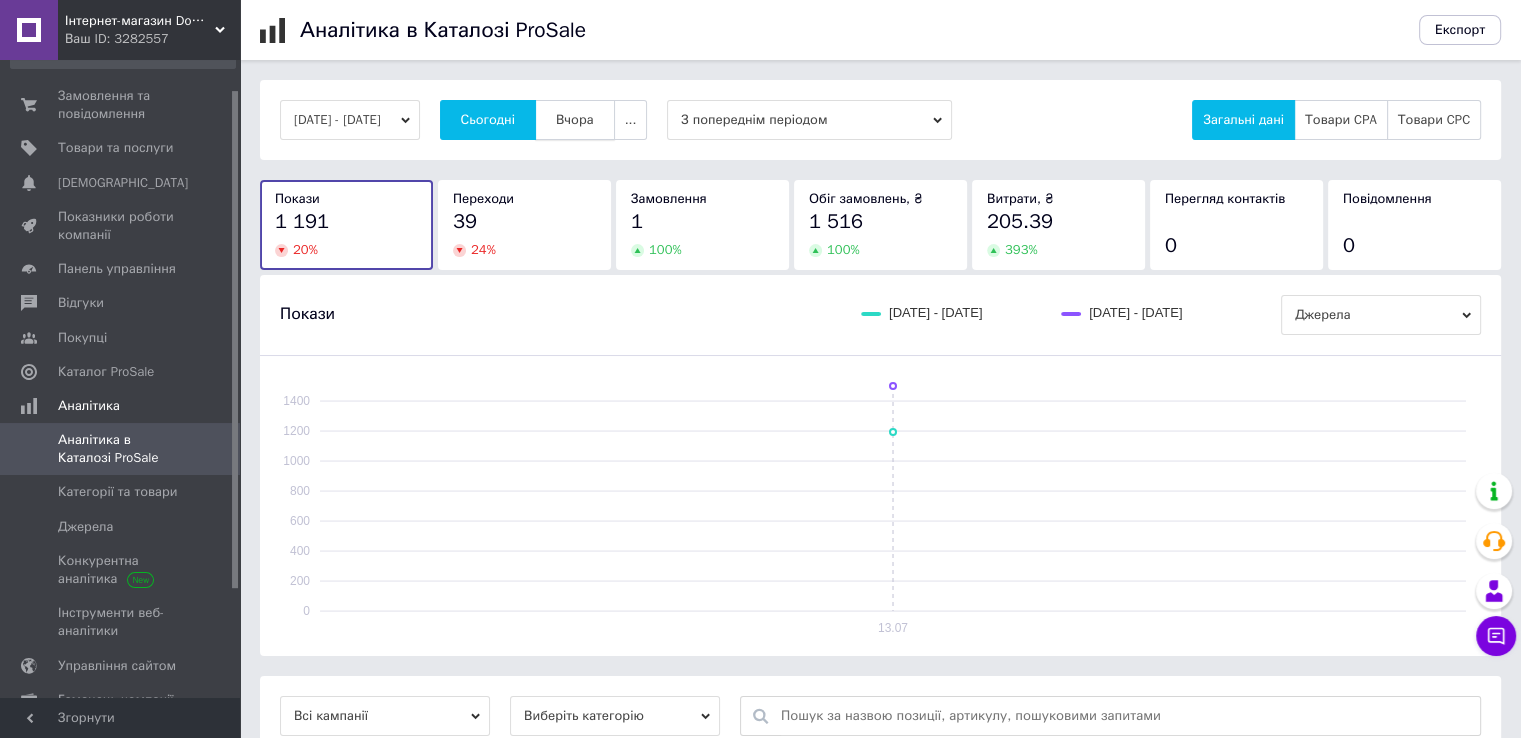 click on "Вчора" at bounding box center [575, 120] 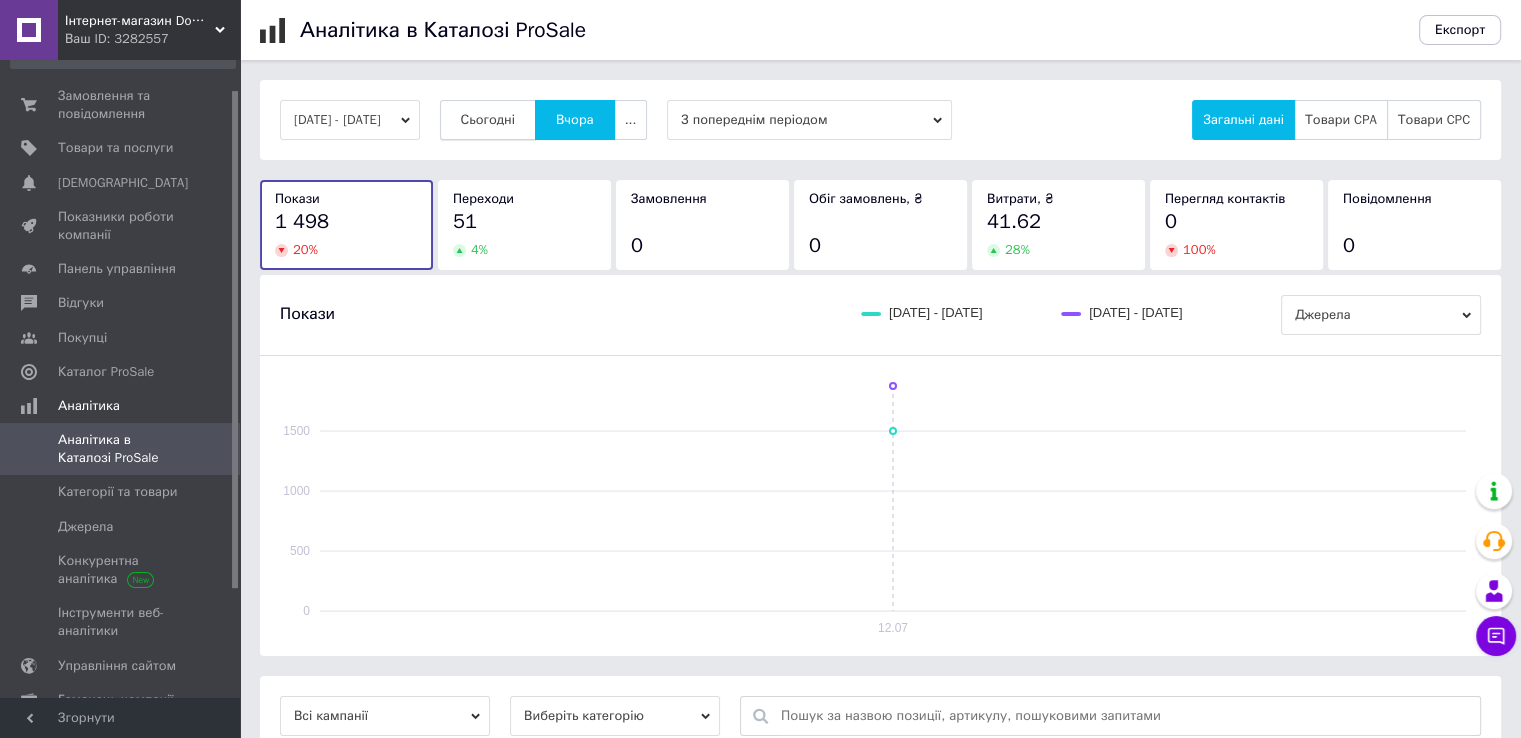 click on "Сьогодні" at bounding box center (488, 120) 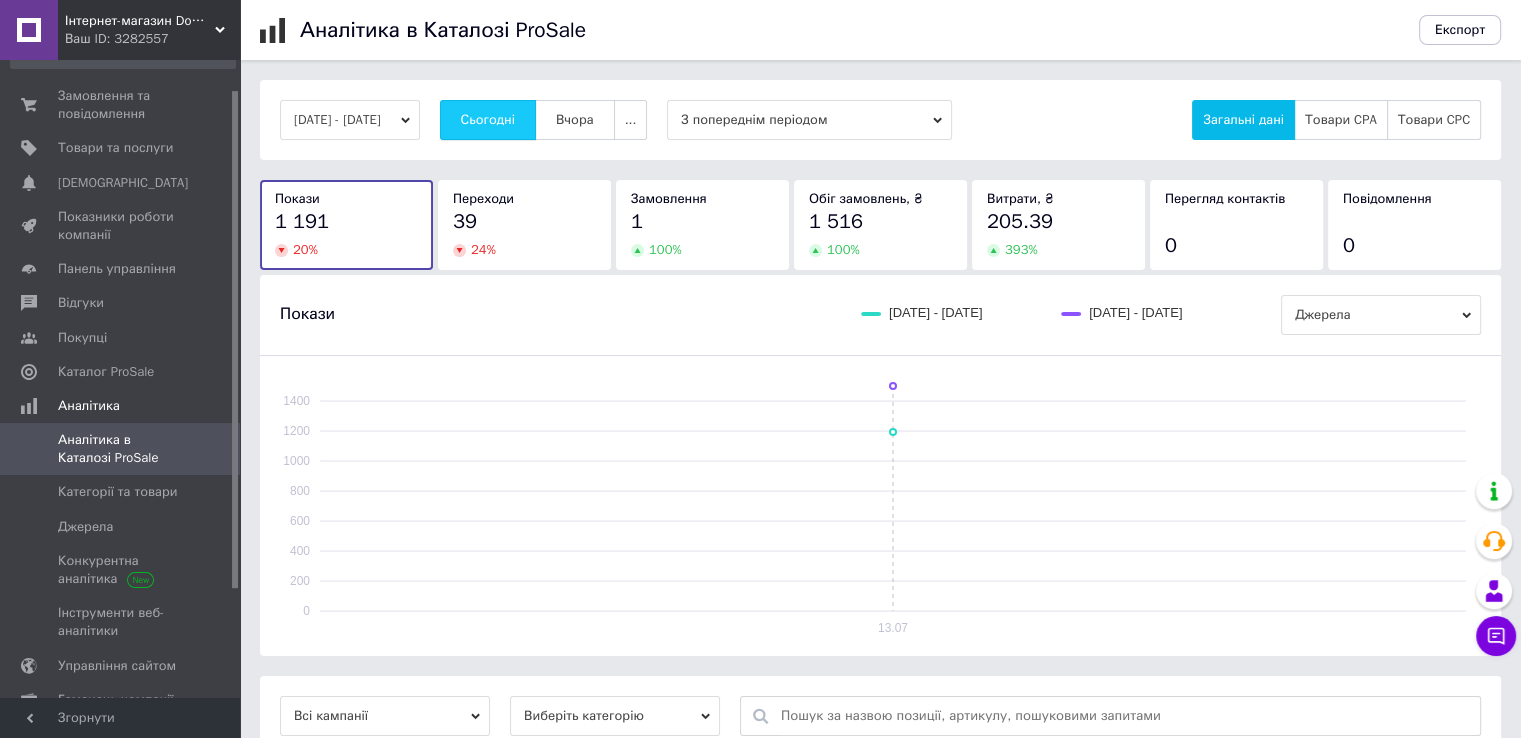 click on "Сьогодні" at bounding box center [488, 120] 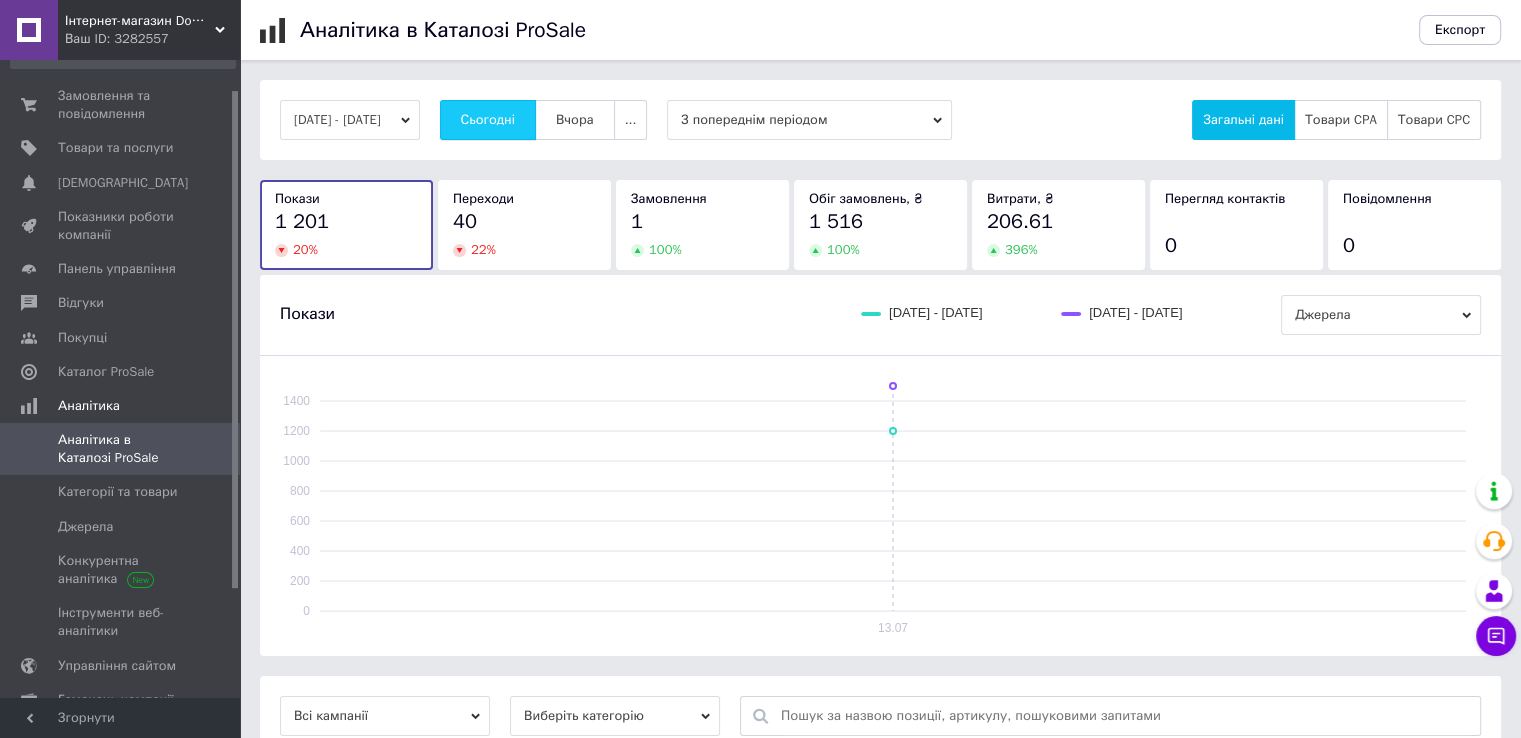 click on "Сьогодні" at bounding box center (488, 120) 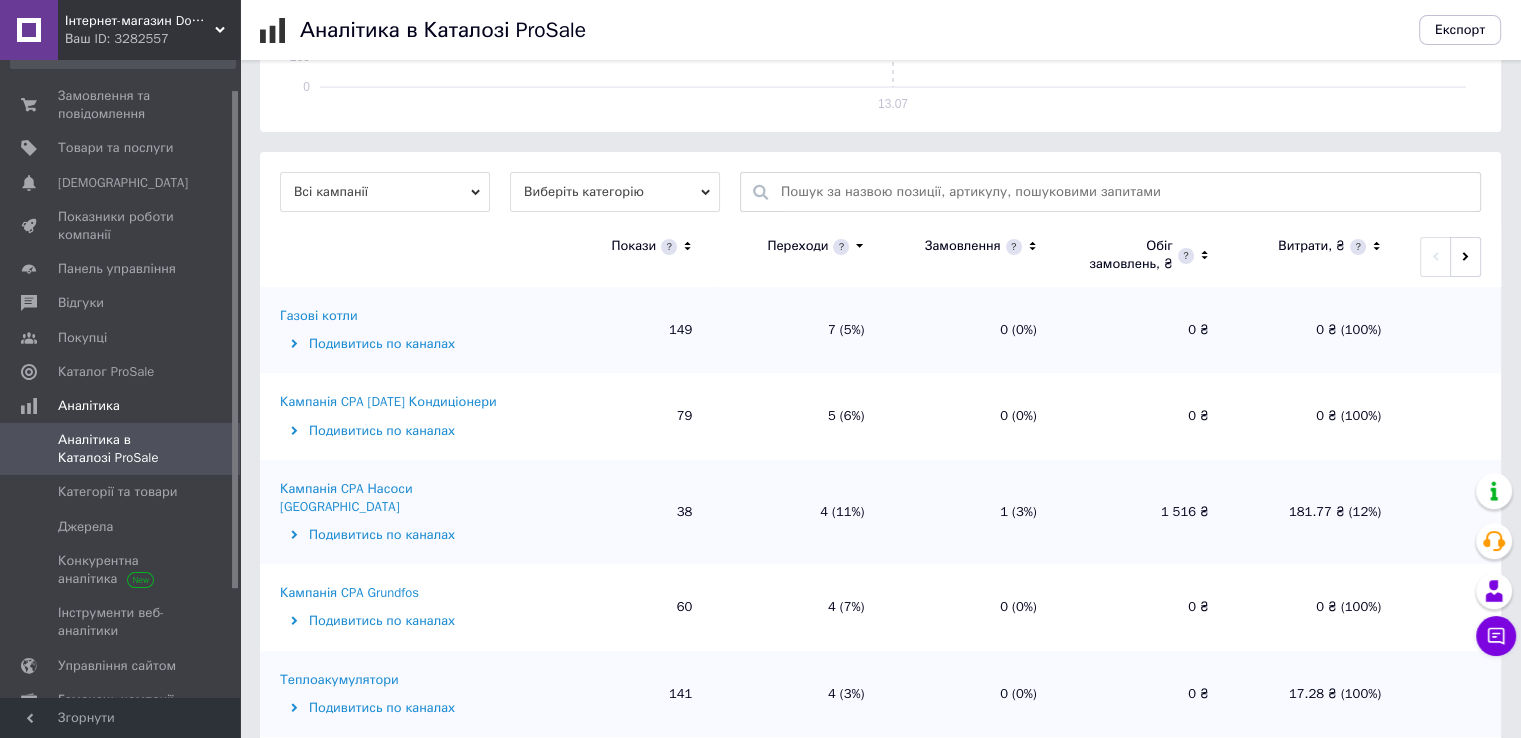 scroll, scrollTop: 600, scrollLeft: 0, axis: vertical 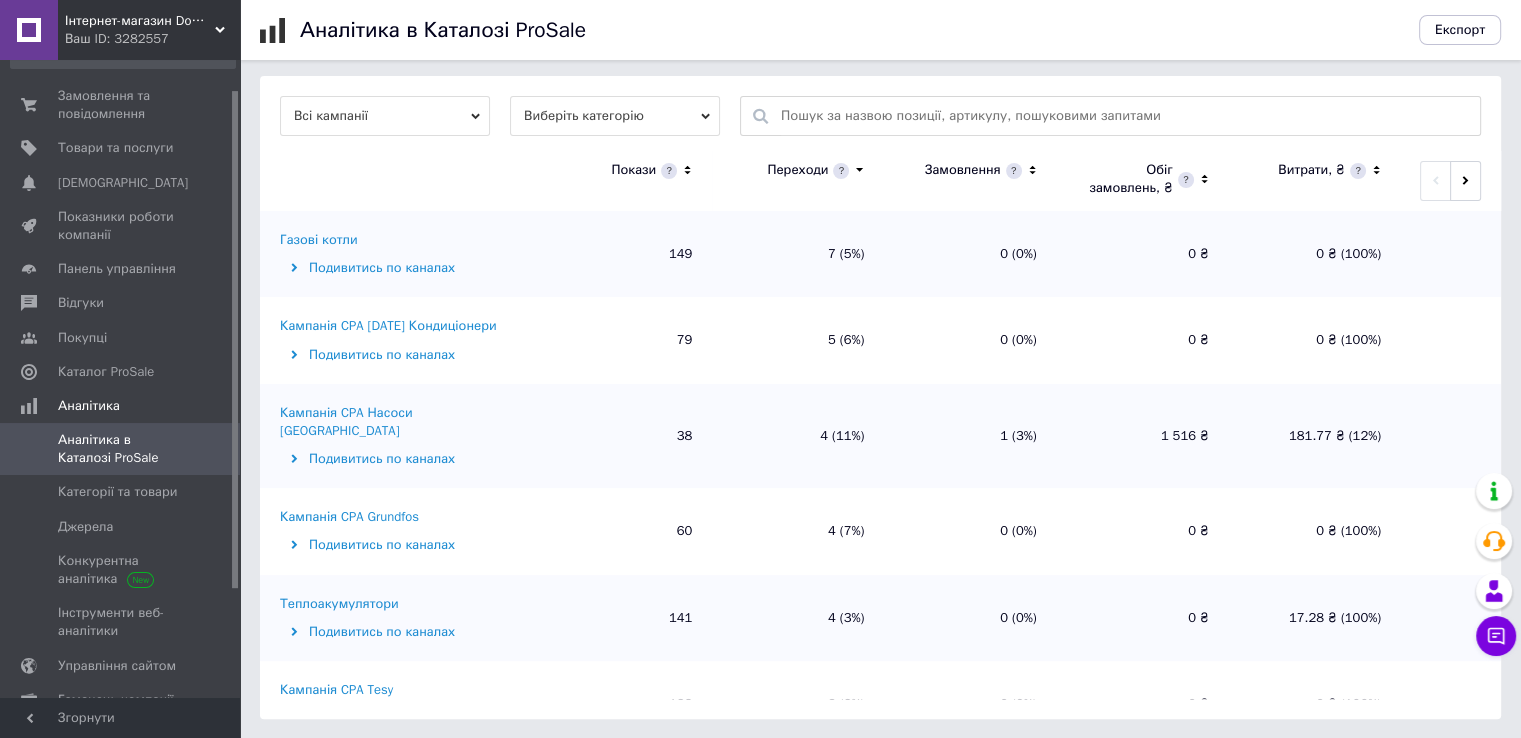 click 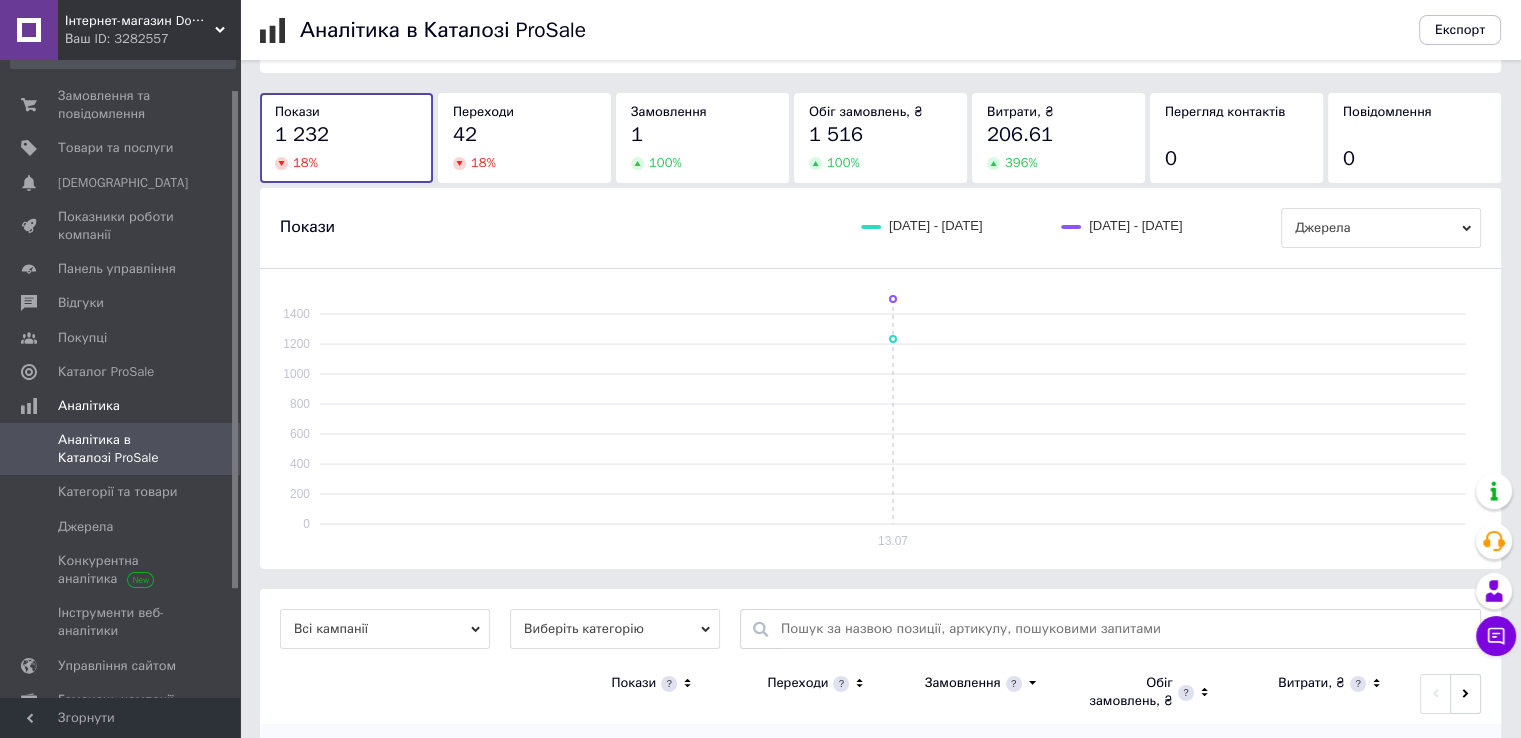 scroll, scrollTop: 600, scrollLeft: 0, axis: vertical 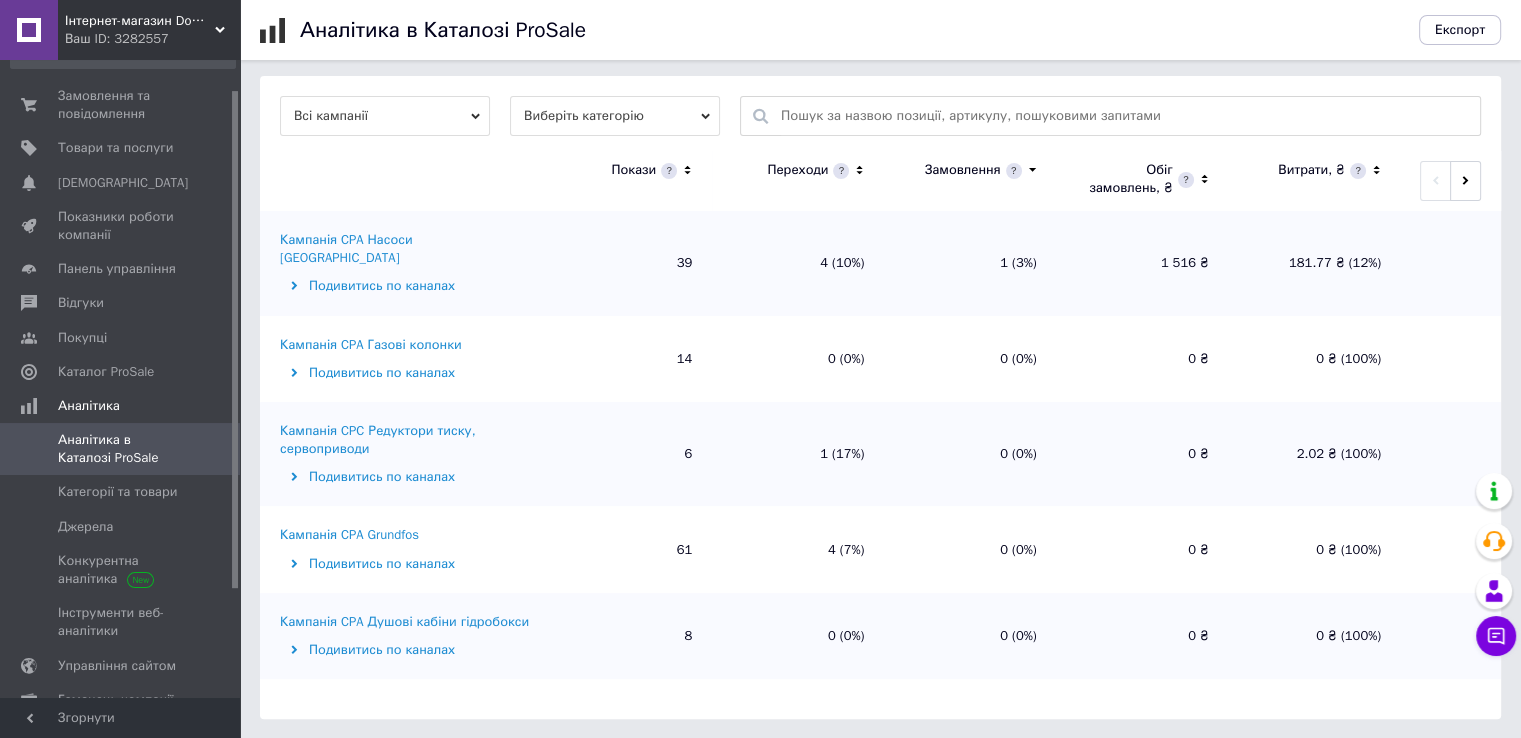 click 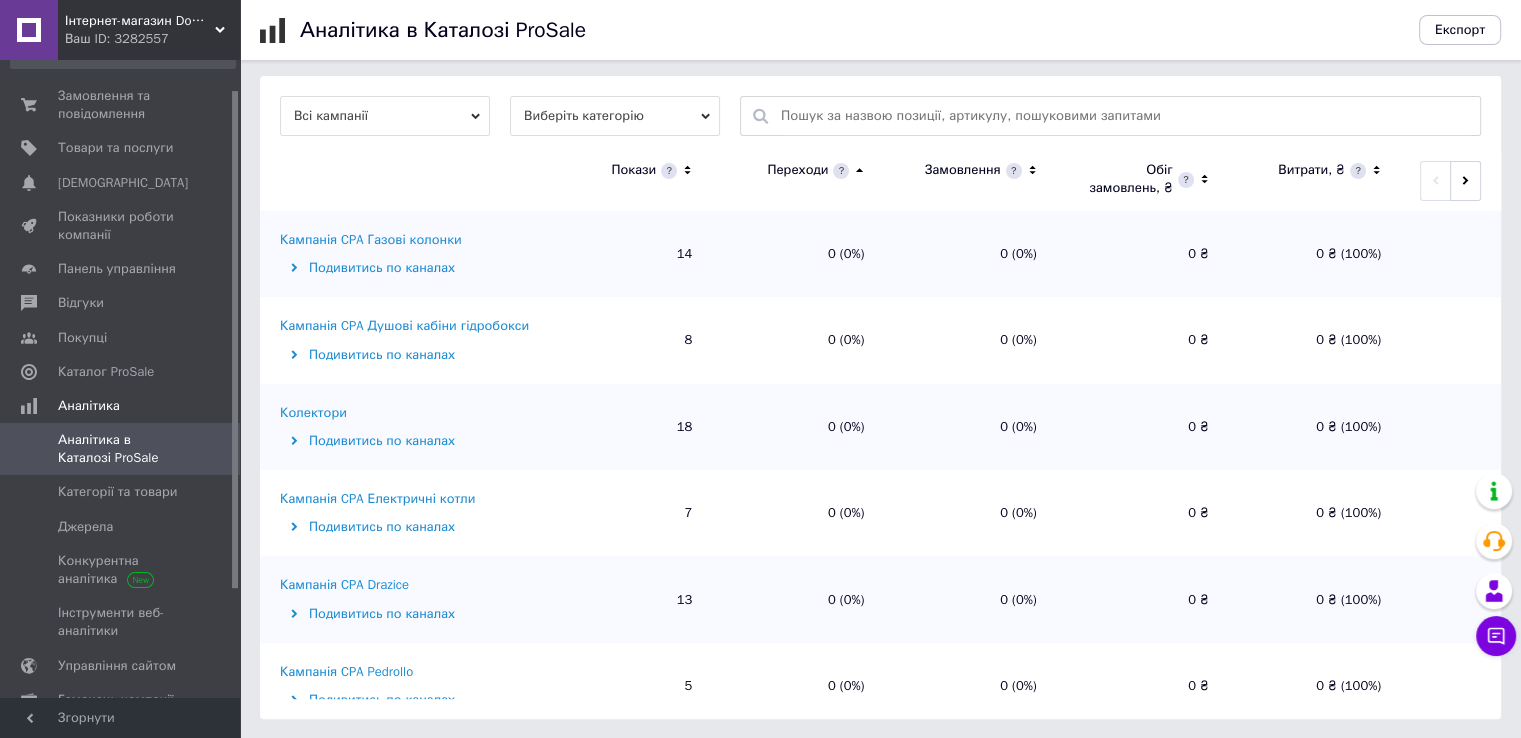 click 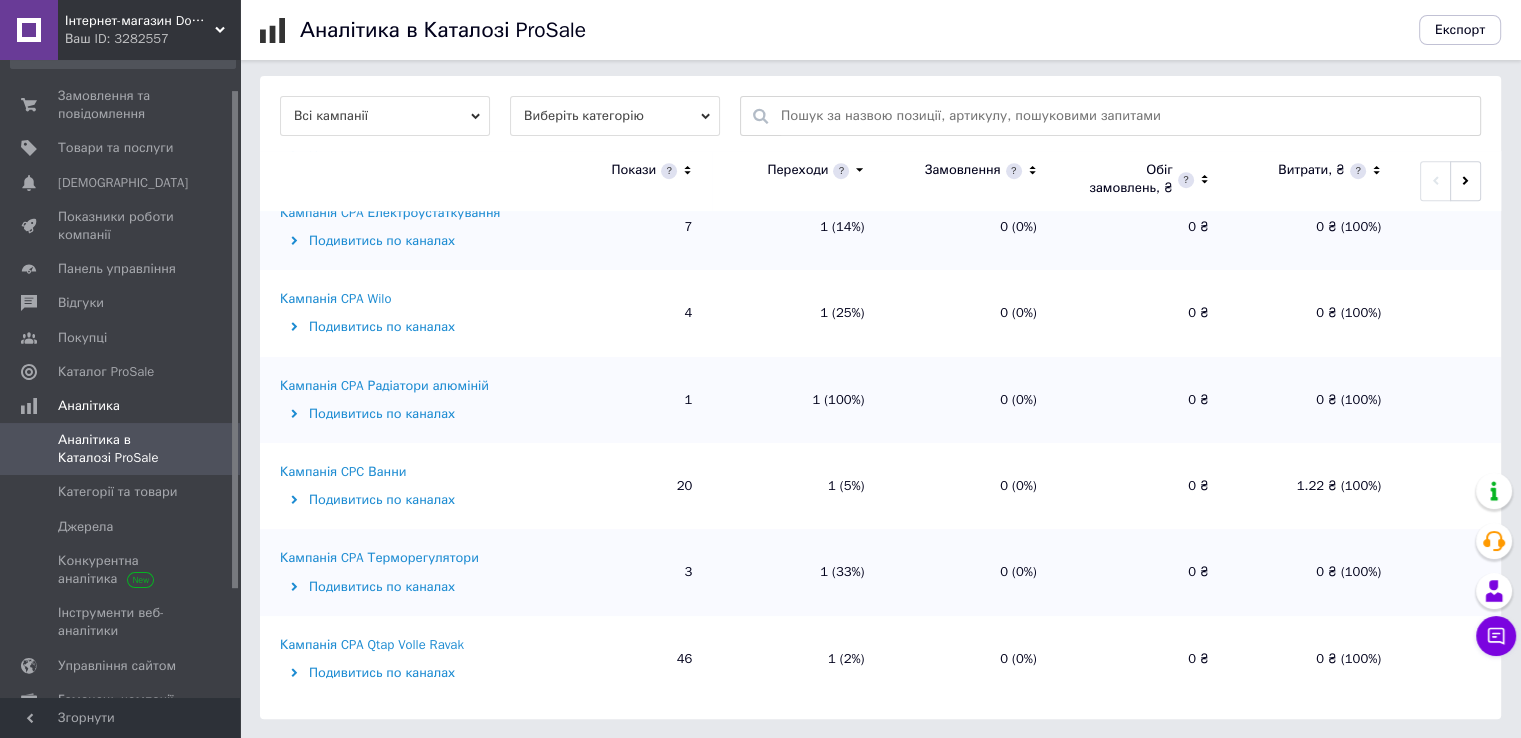 scroll, scrollTop: 1200, scrollLeft: 0, axis: vertical 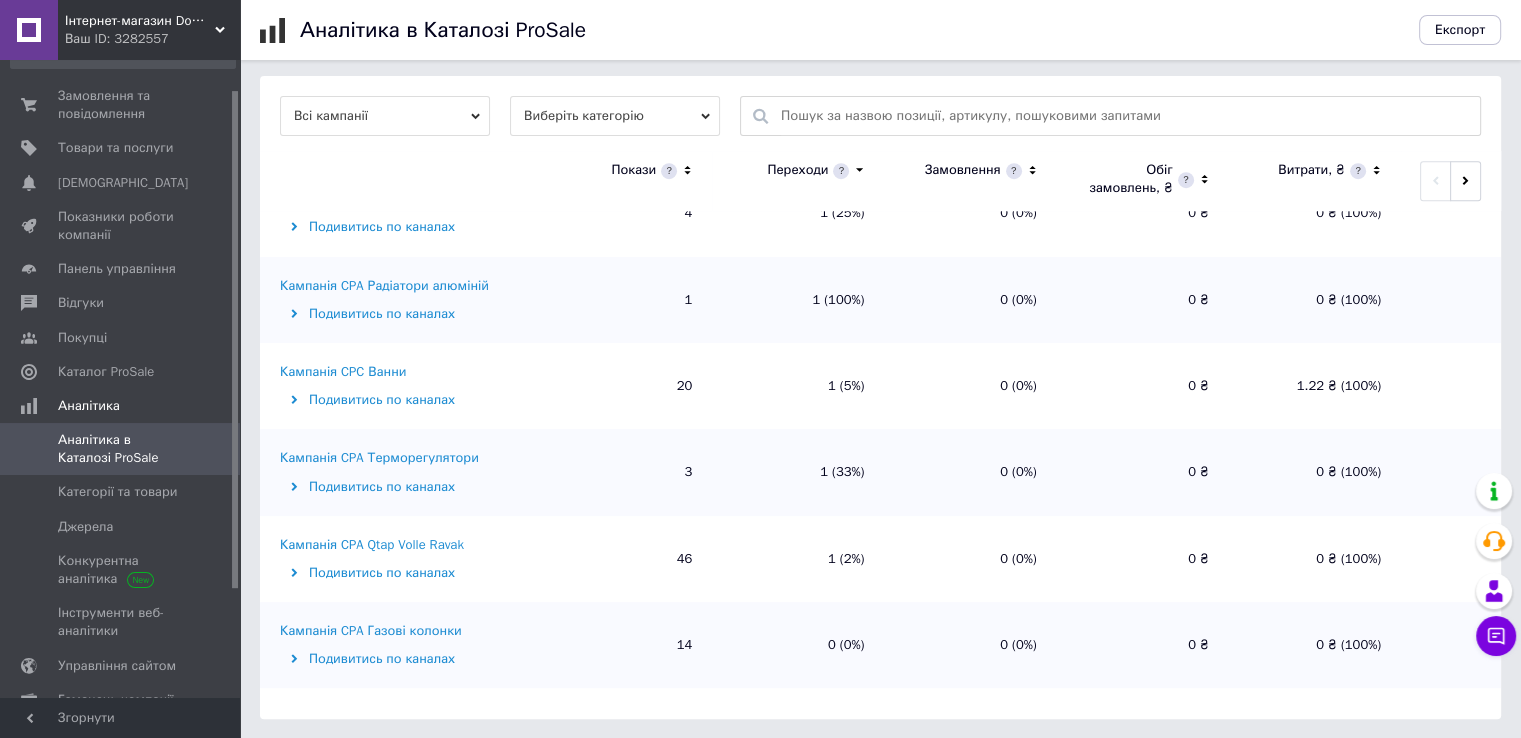click on "Кампанія CPA Qtap Volle Ravak" at bounding box center [372, 545] 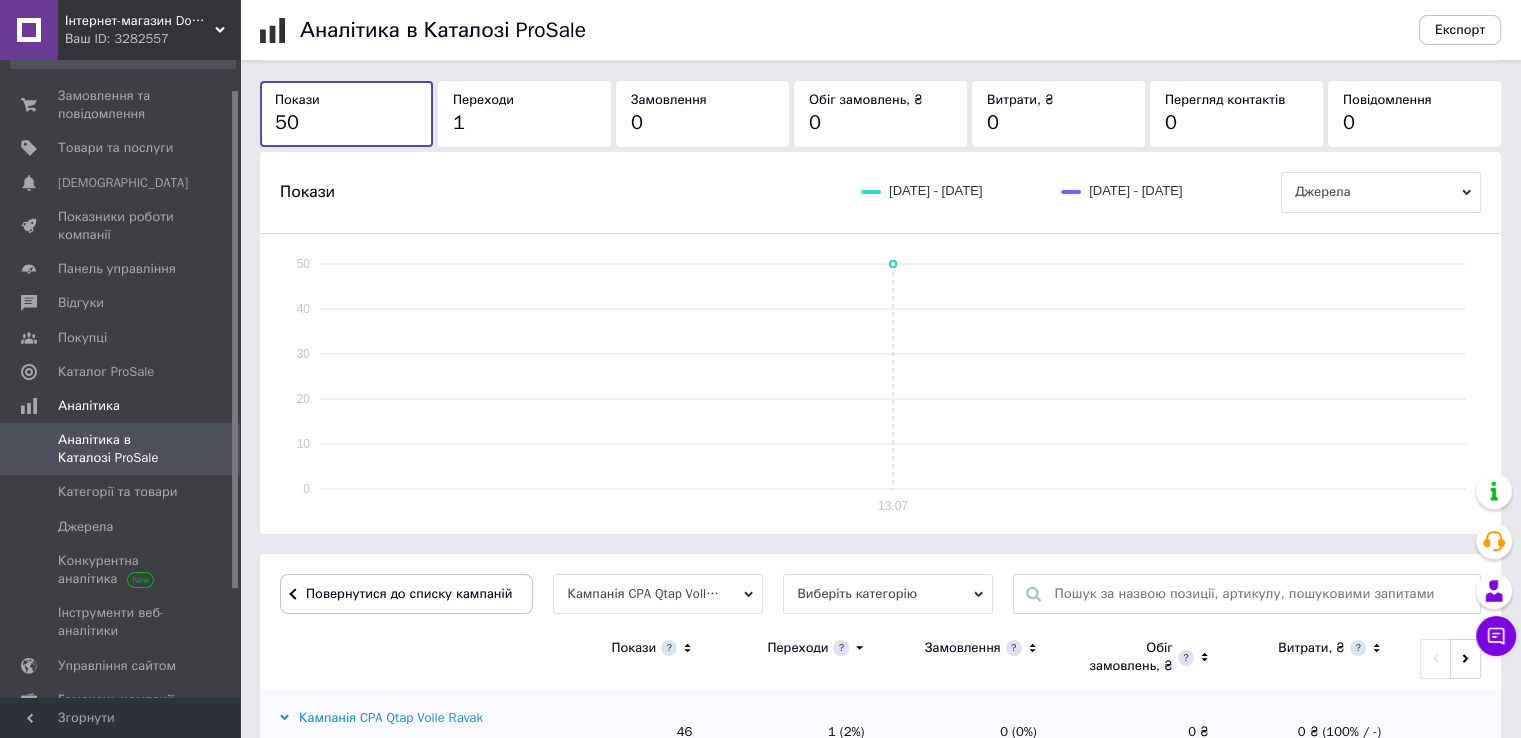 scroll, scrollTop: 348, scrollLeft: 0, axis: vertical 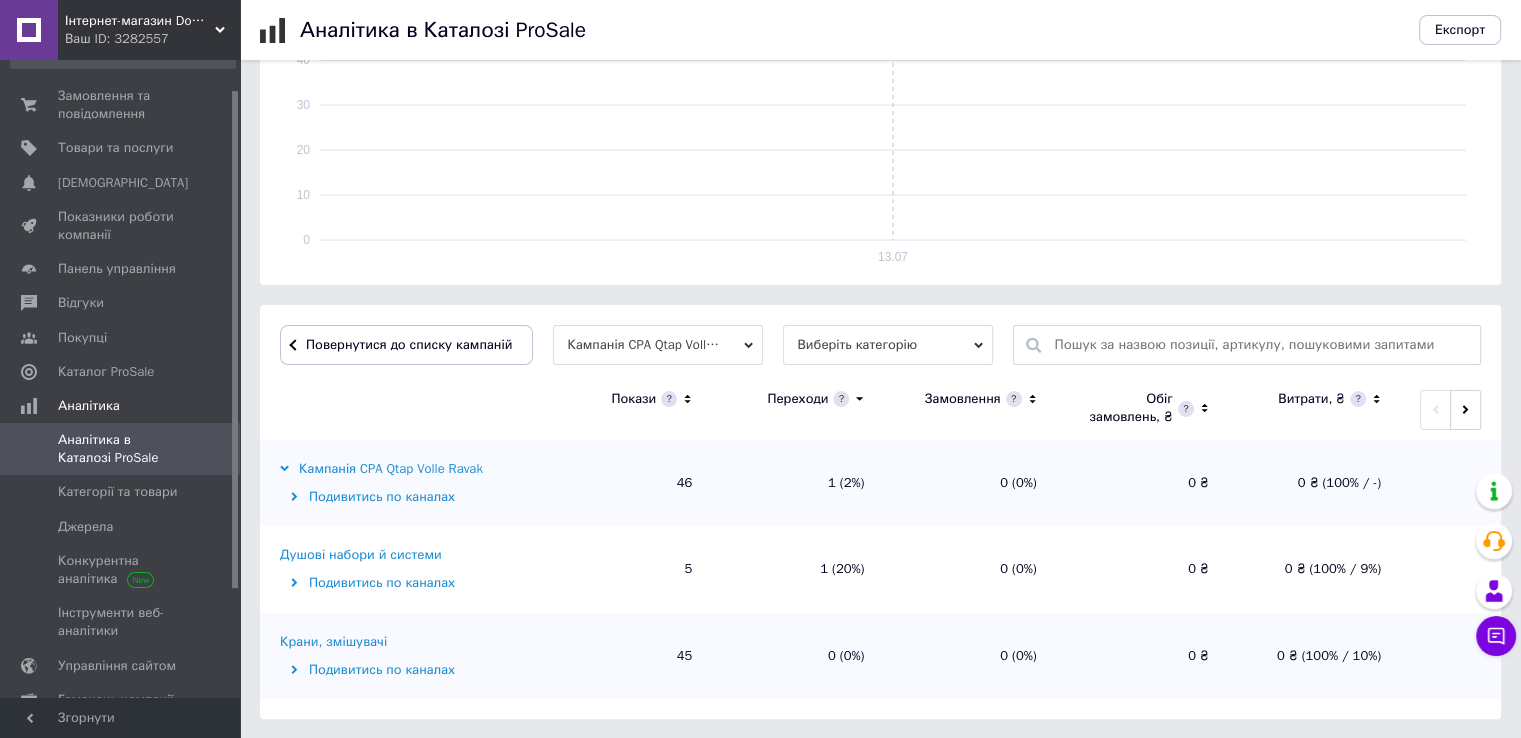 click on "Душові набори й системи" at bounding box center [361, 555] 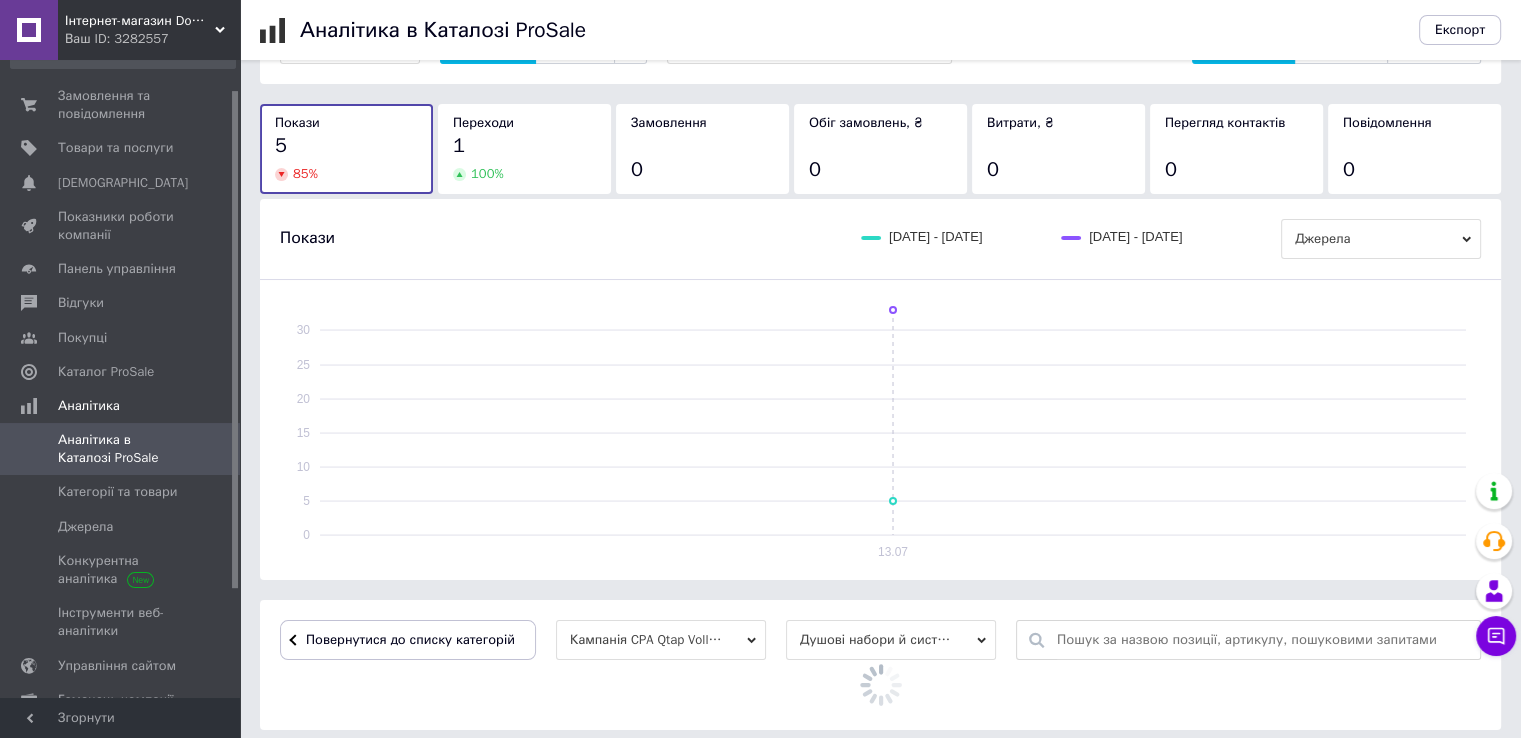 scroll, scrollTop: 552, scrollLeft: 0, axis: vertical 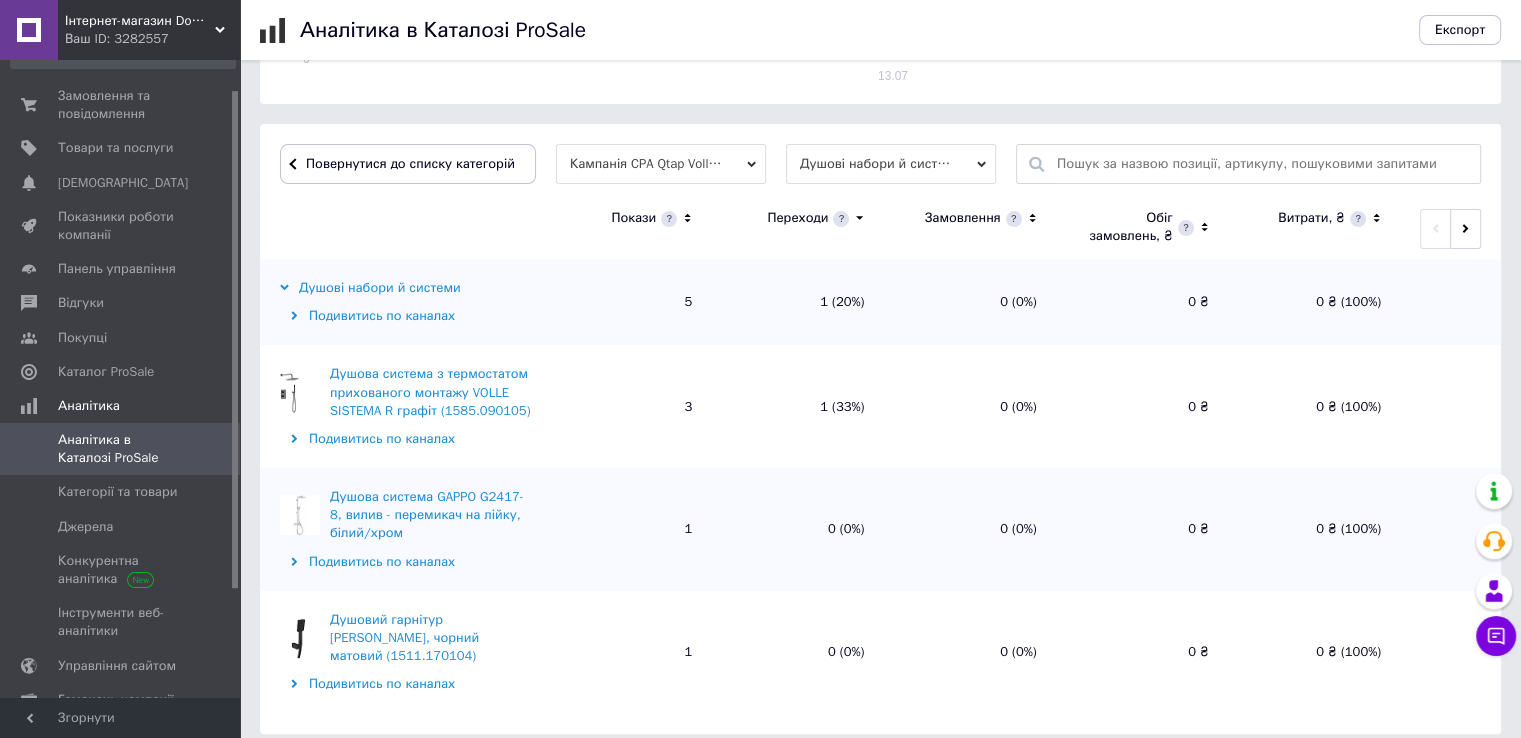 click on "Душова система з термостатом прихованого монтажу VOLLE SISTEMA R графіт (1585.090105)" at bounding box center [432, 392] 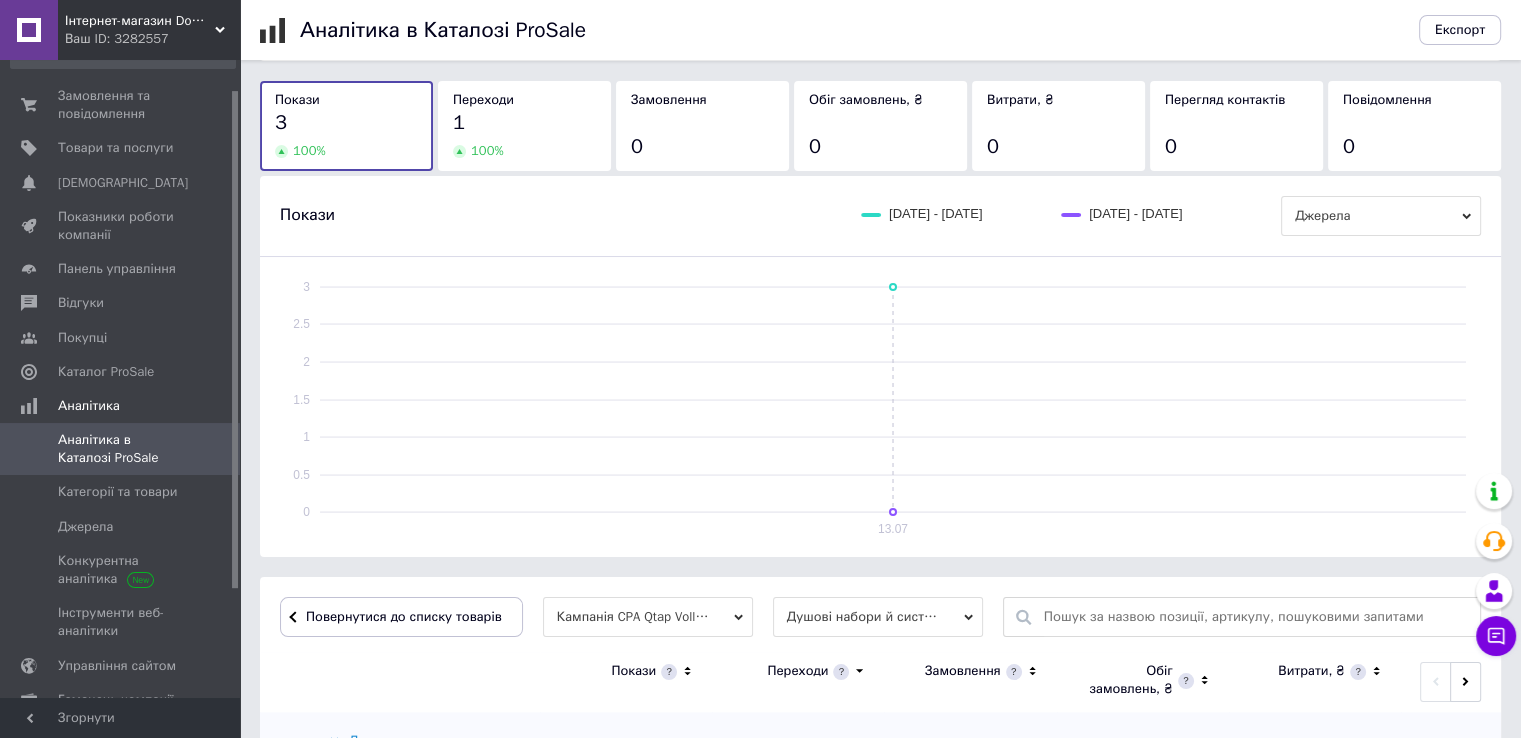 scroll, scrollTop: 376, scrollLeft: 0, axis: vertical 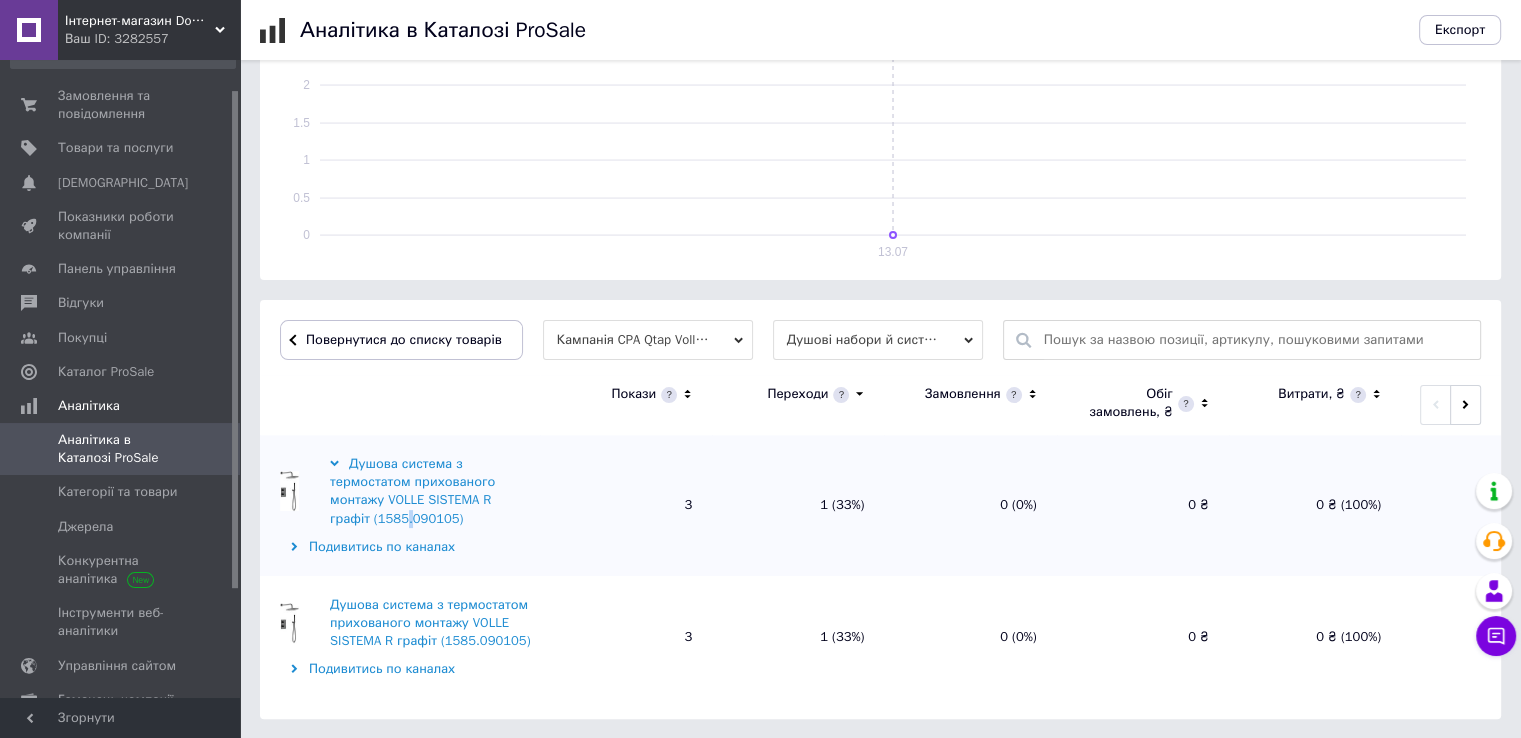 click on "Душова система з термостатом прихованого монтажу VOLLE SISTEMA R графіт (1585.090105)" at bounding box center (432, 491) 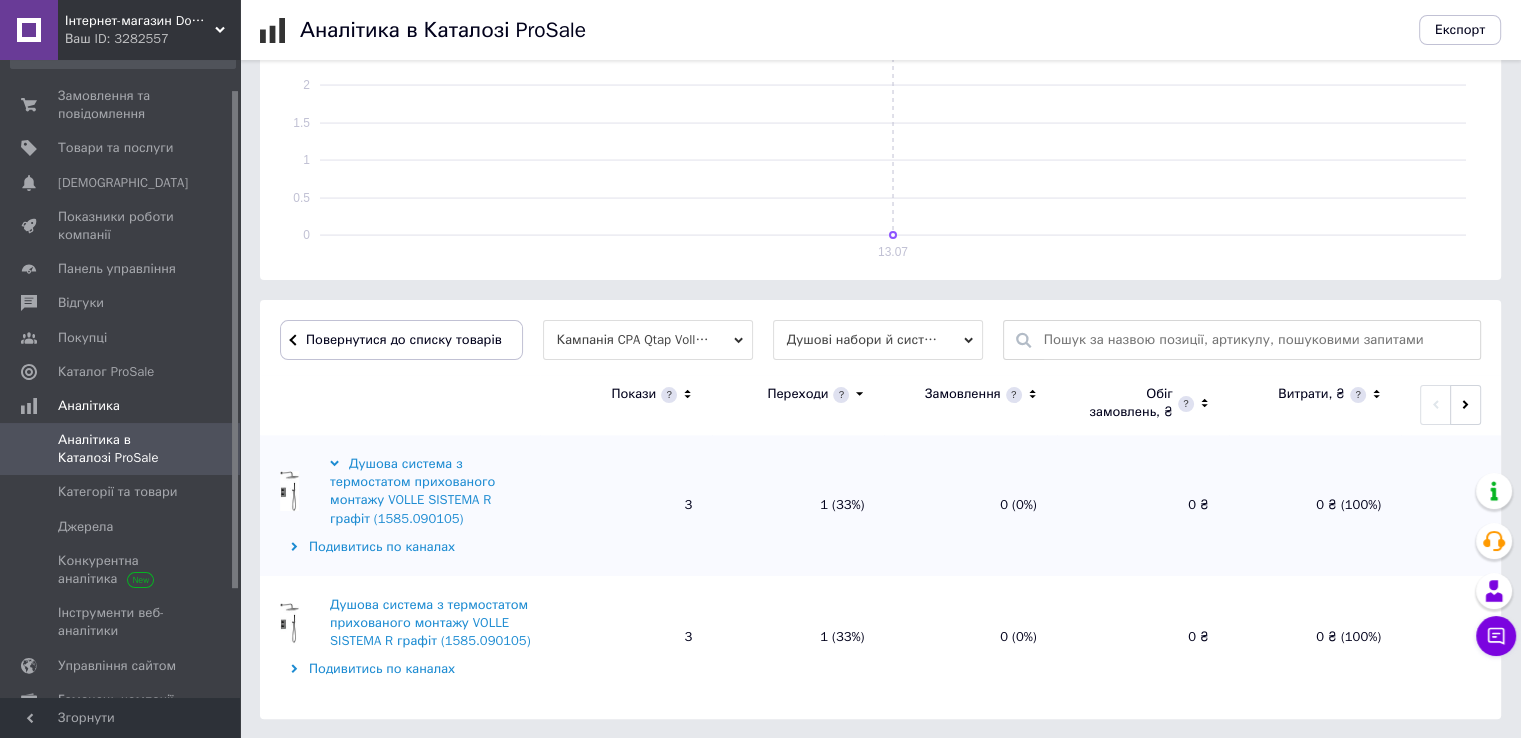 click on "Душова система з термостатом прихованого монтажу VOLLE SISTEMA R графіт (1585.090105)" at bounding box center (432, 491) 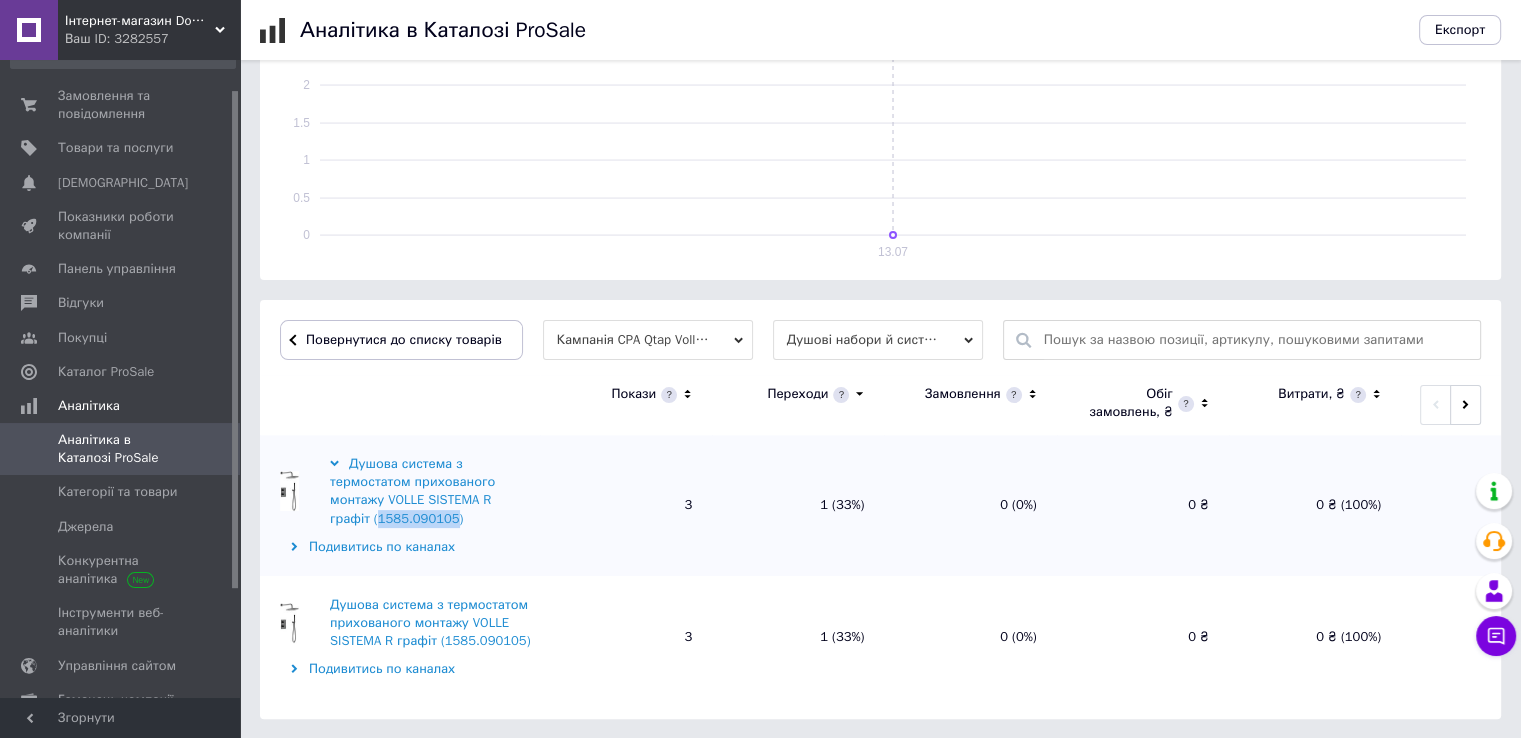 click on "Душова система з термостатом прихованого монтажу VOLLE SISTEMA R графіт (1585.090105)" at bounding box center [432, 491] 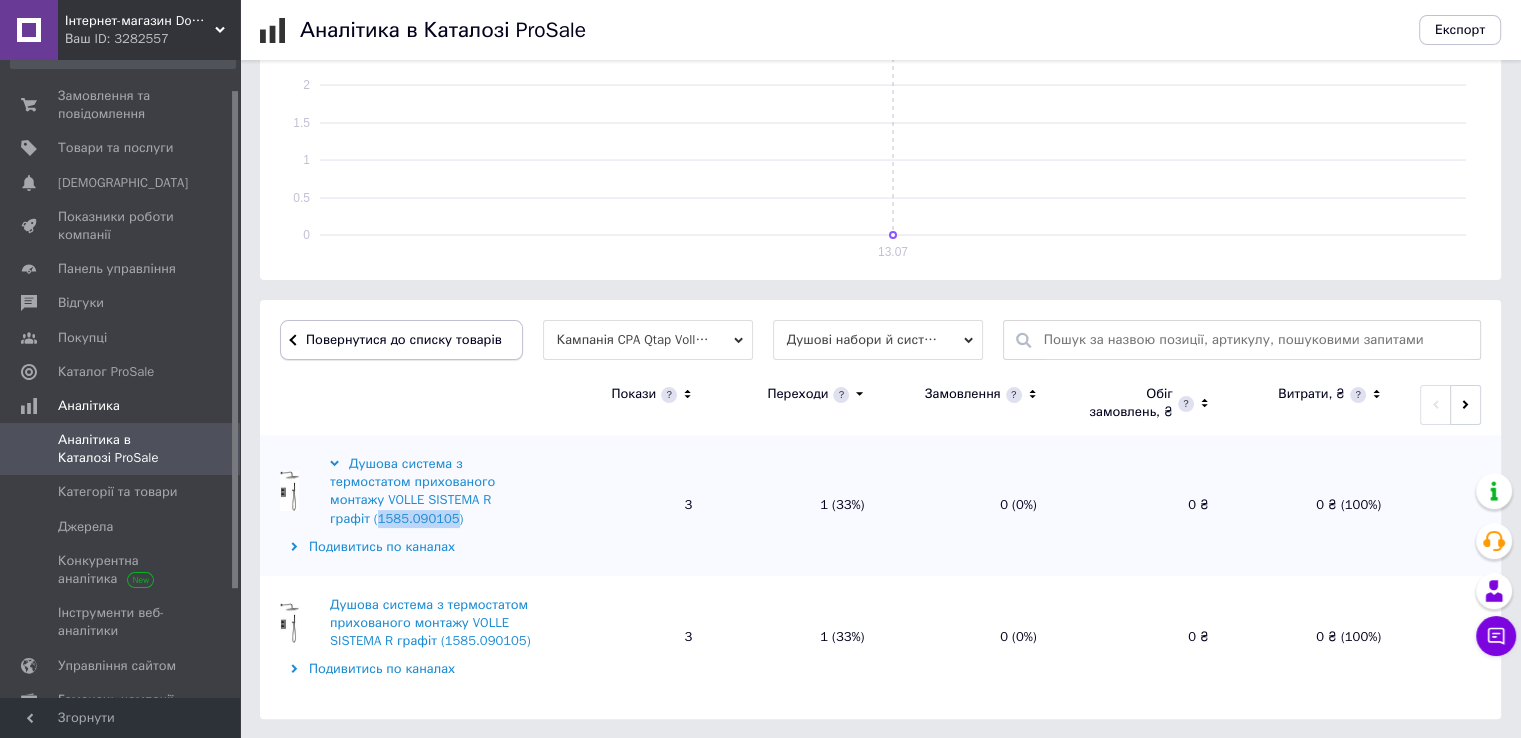 click on "Повернутися до списку товарів" at bounding box center (401, 340) 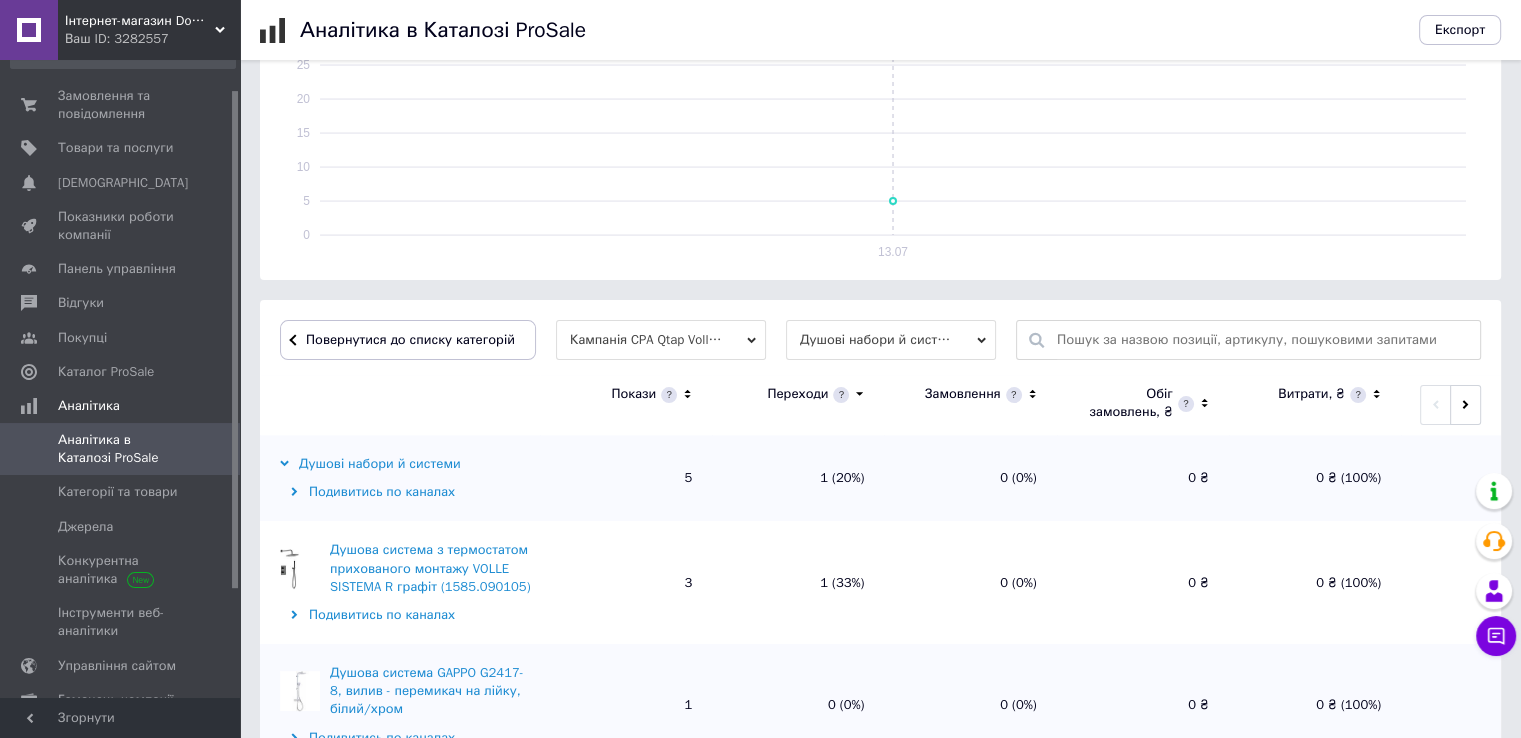 click on "Повернутися до списку категорій" at bounding box center (408, 340) 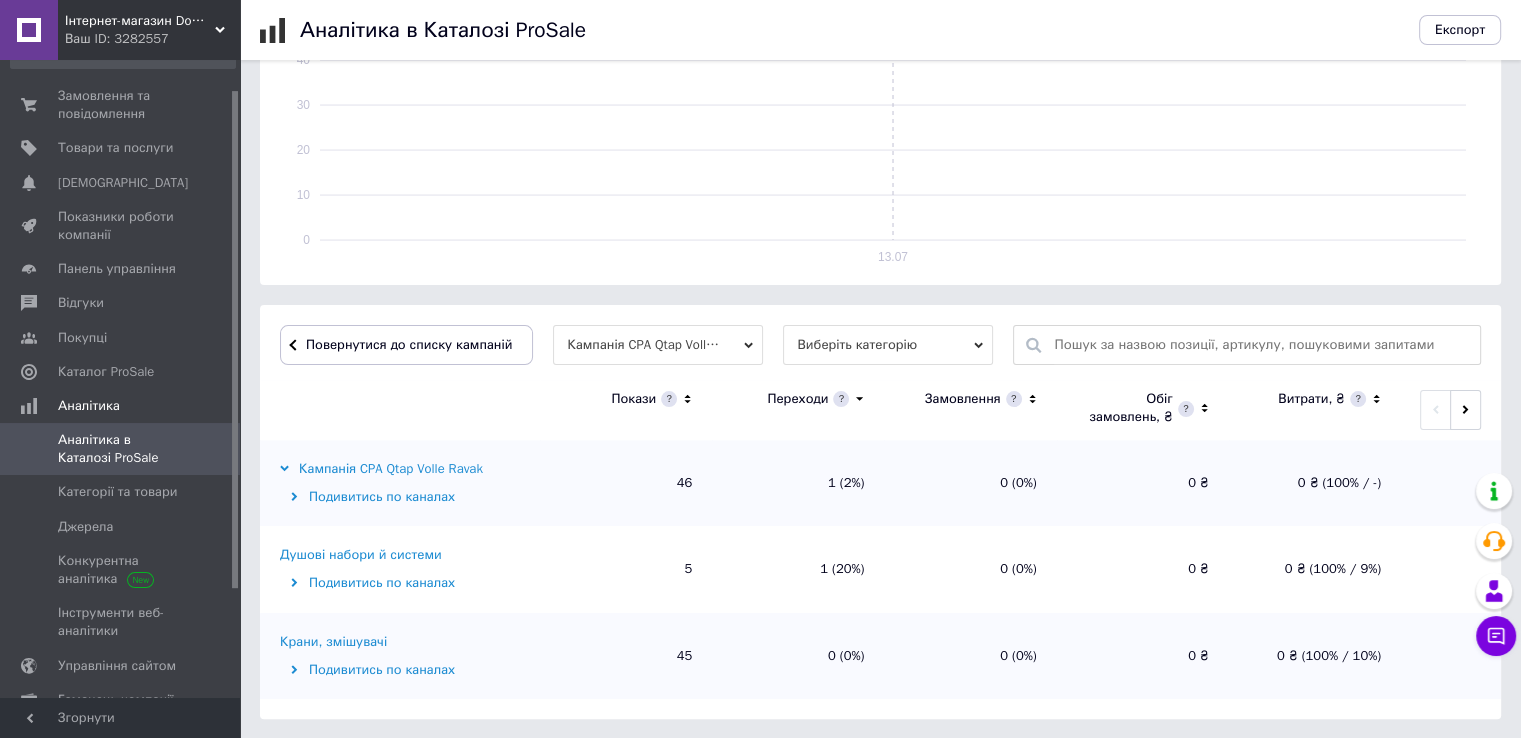 click on "Повернутися до списку кампаній" at bounding box center [406, 345] 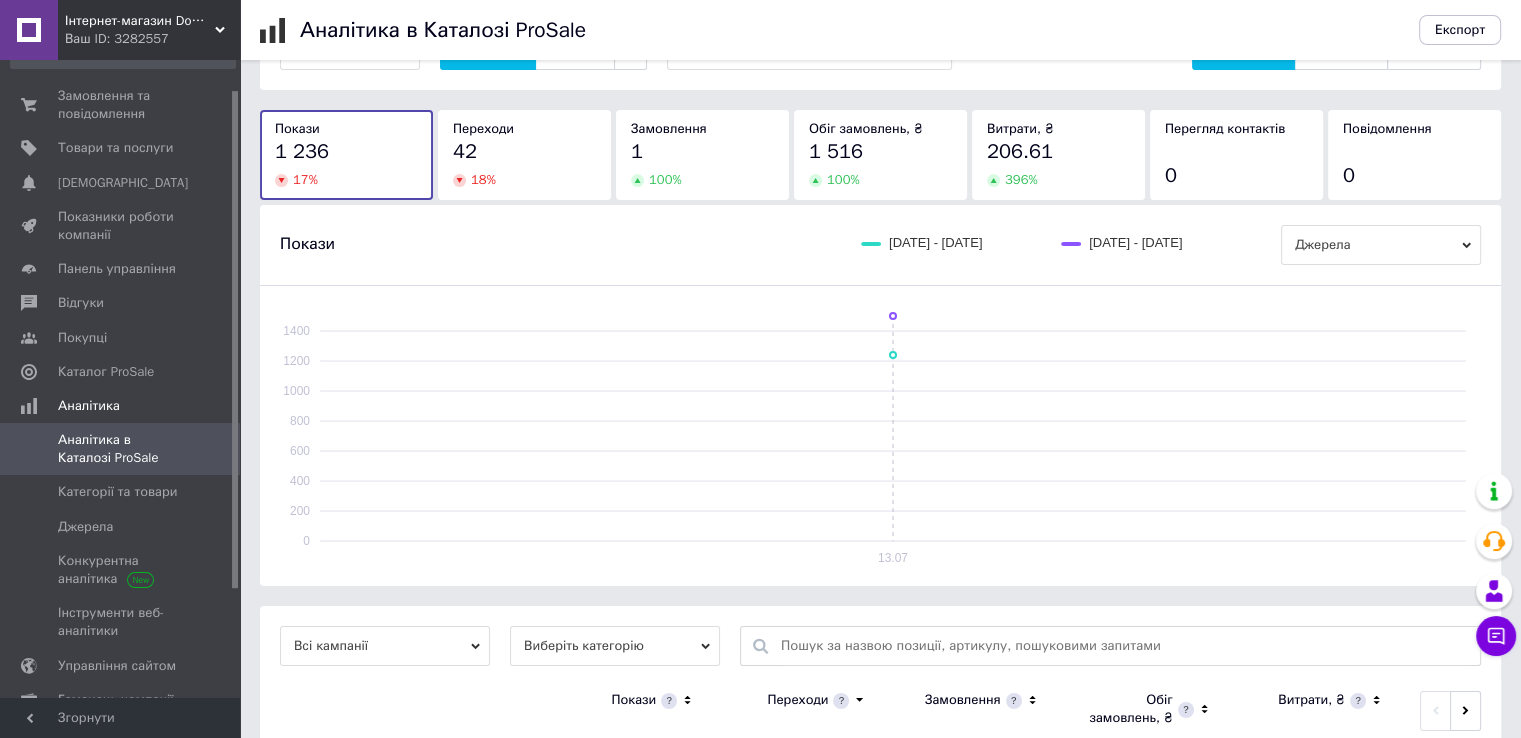 scroll, scrollTop: 0, scrollLeft: 0, axis: both 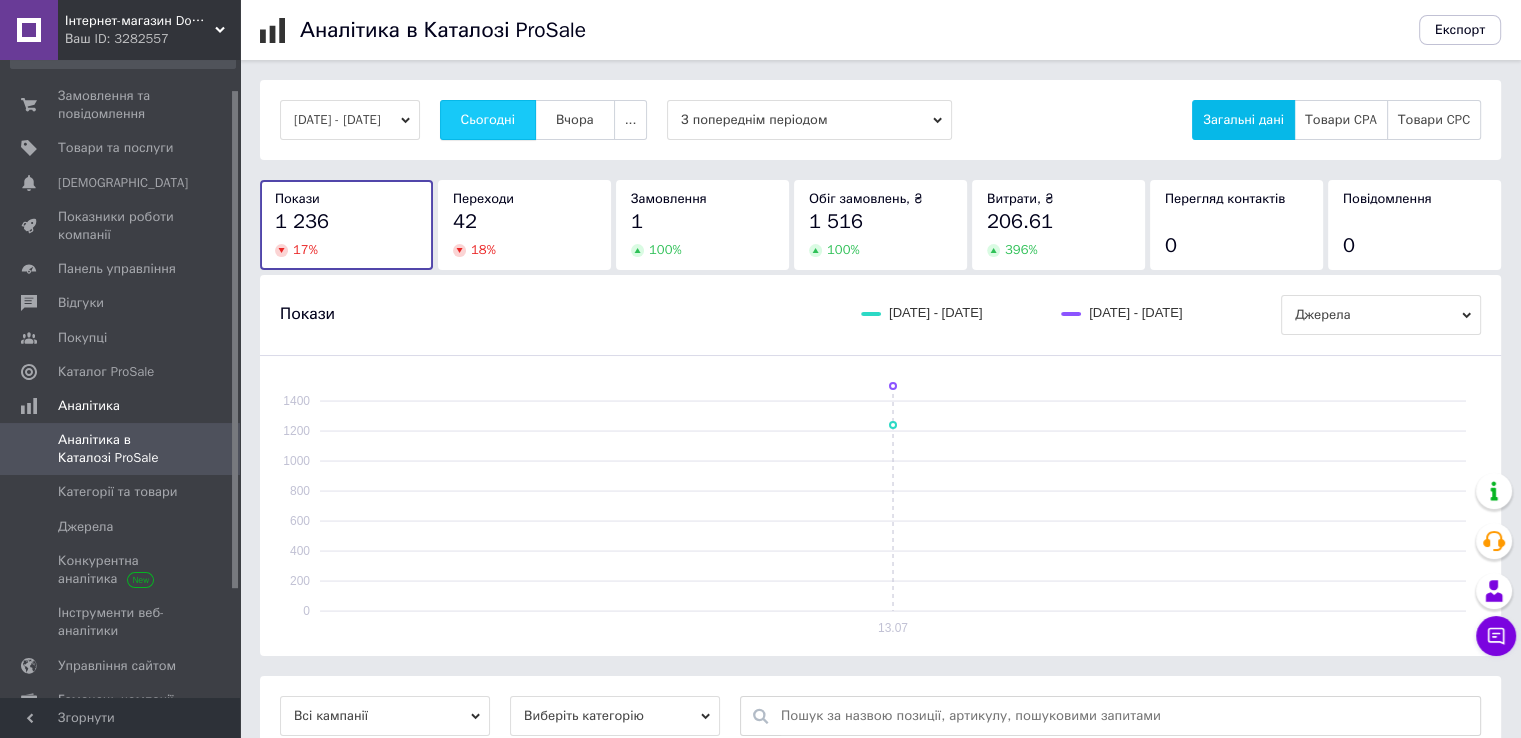 click on "Сьогодні" at bounding box center (488, 120) 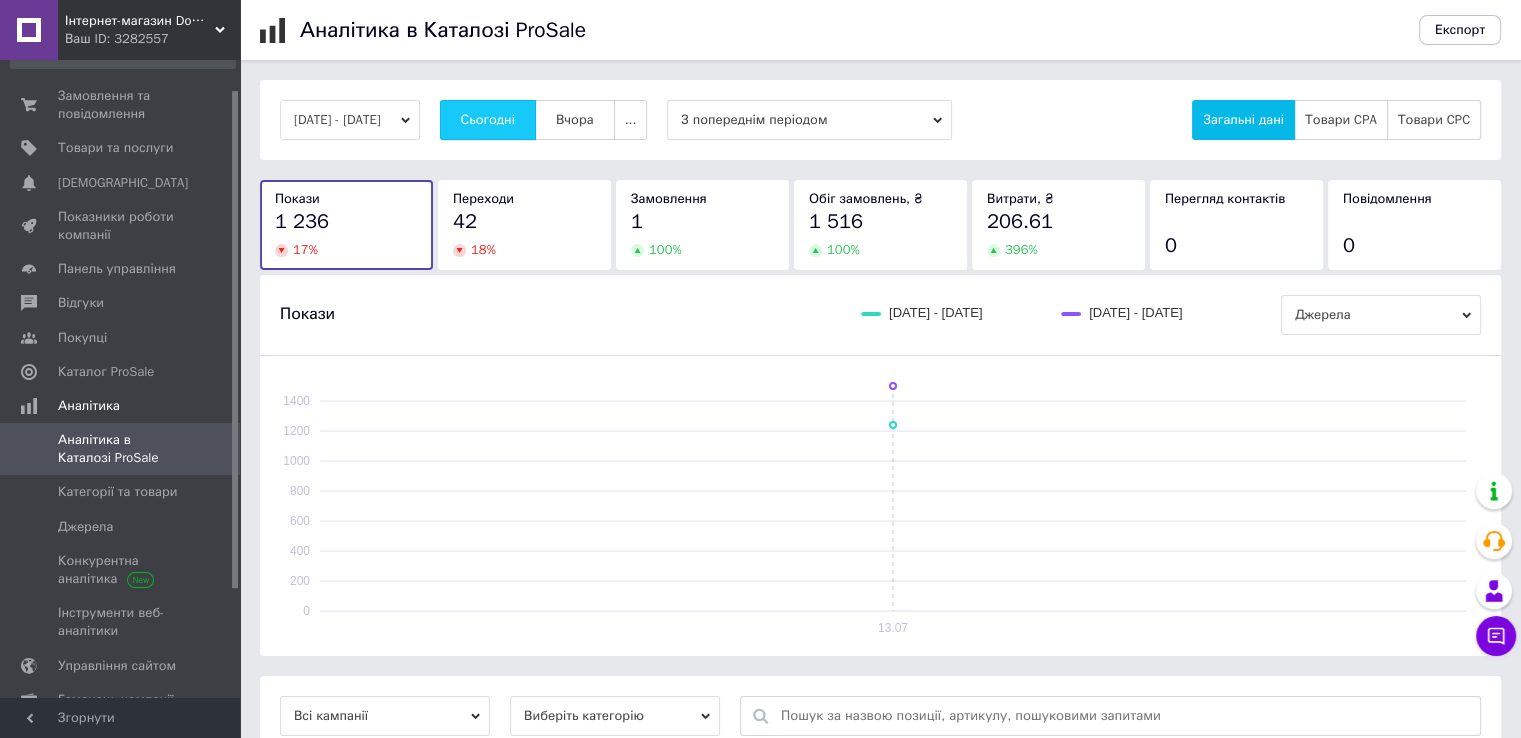 click on "Сьогодні" at bounding box center [488, 120] 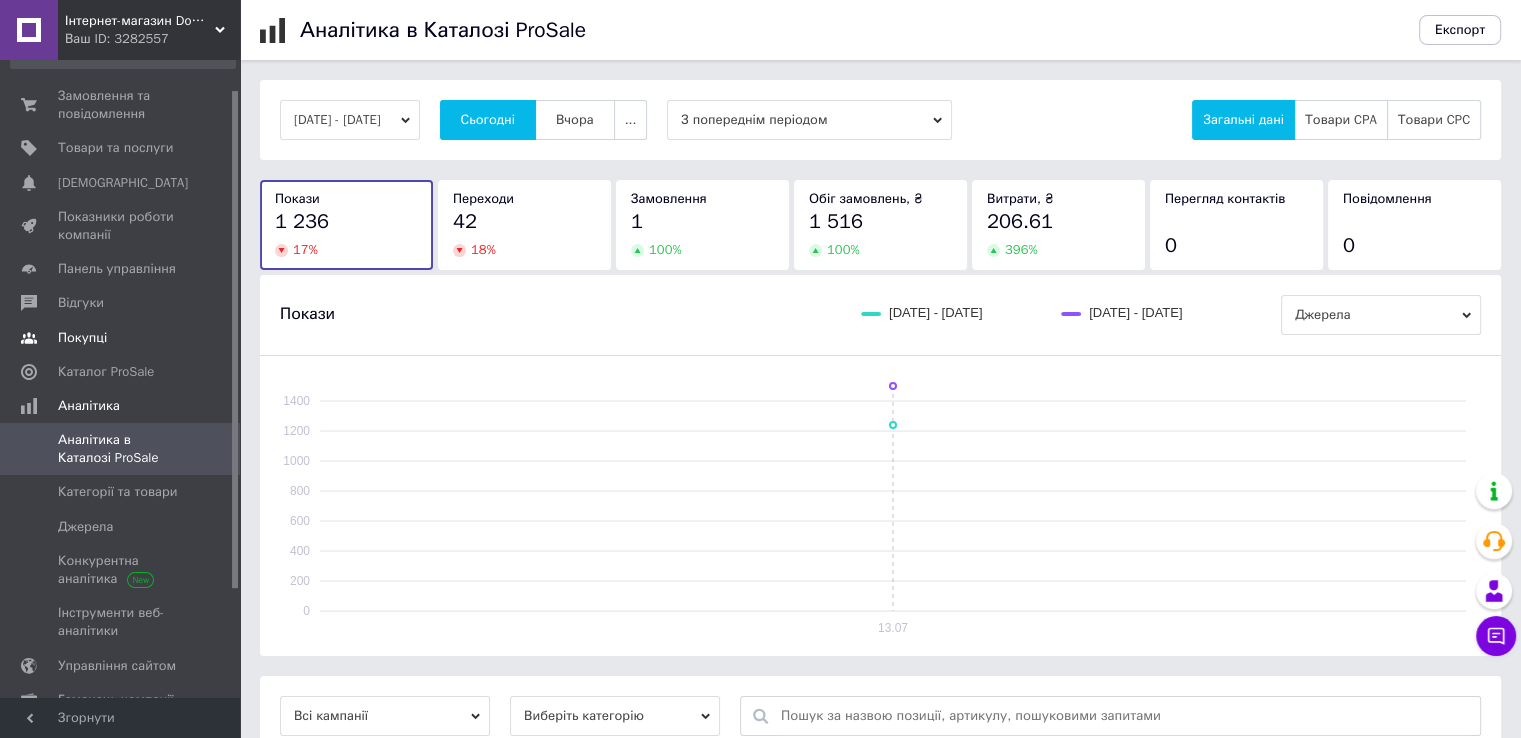 scroll, scrollTop: 0, scrollLeft: 0, axis: both 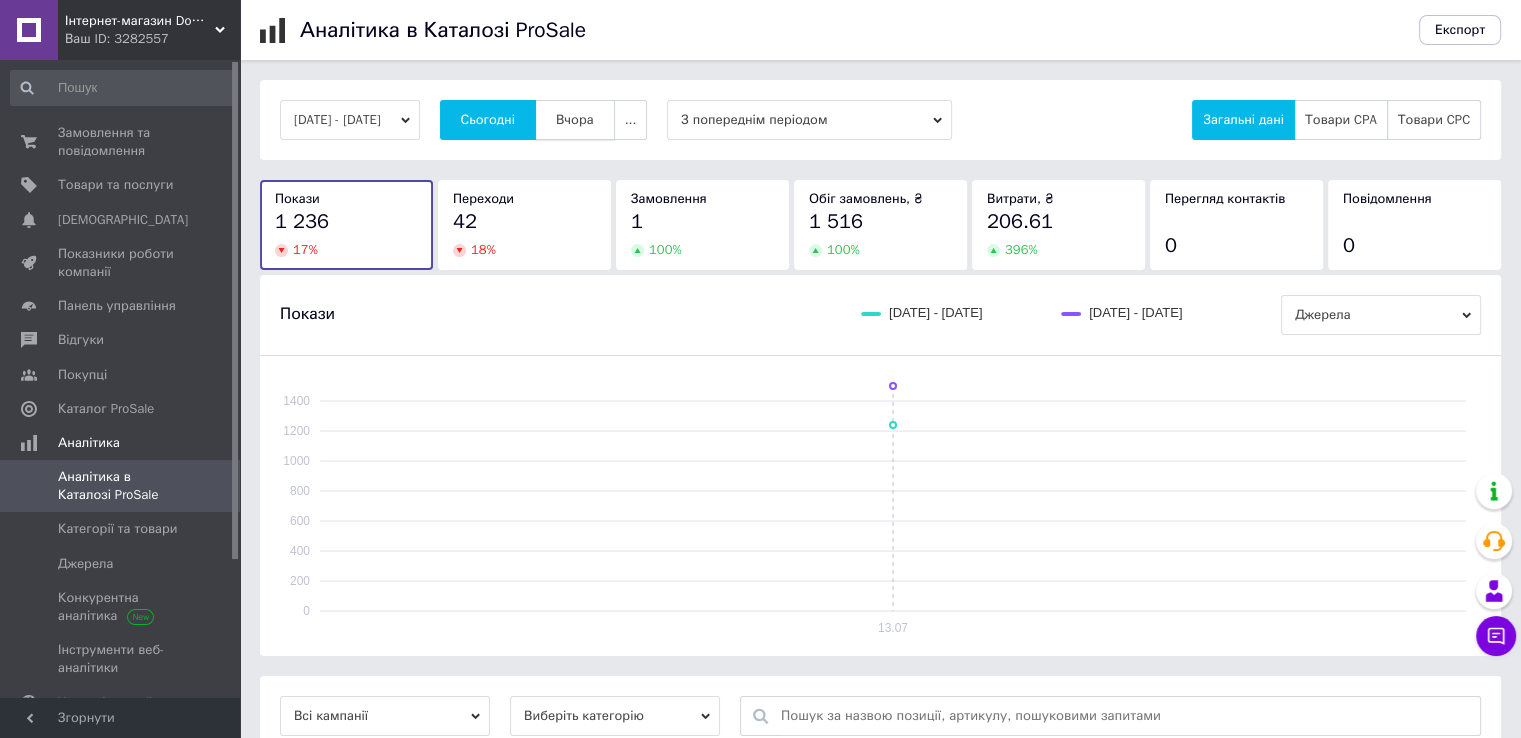 click on "Вчора" at bounding box center [575, 120] 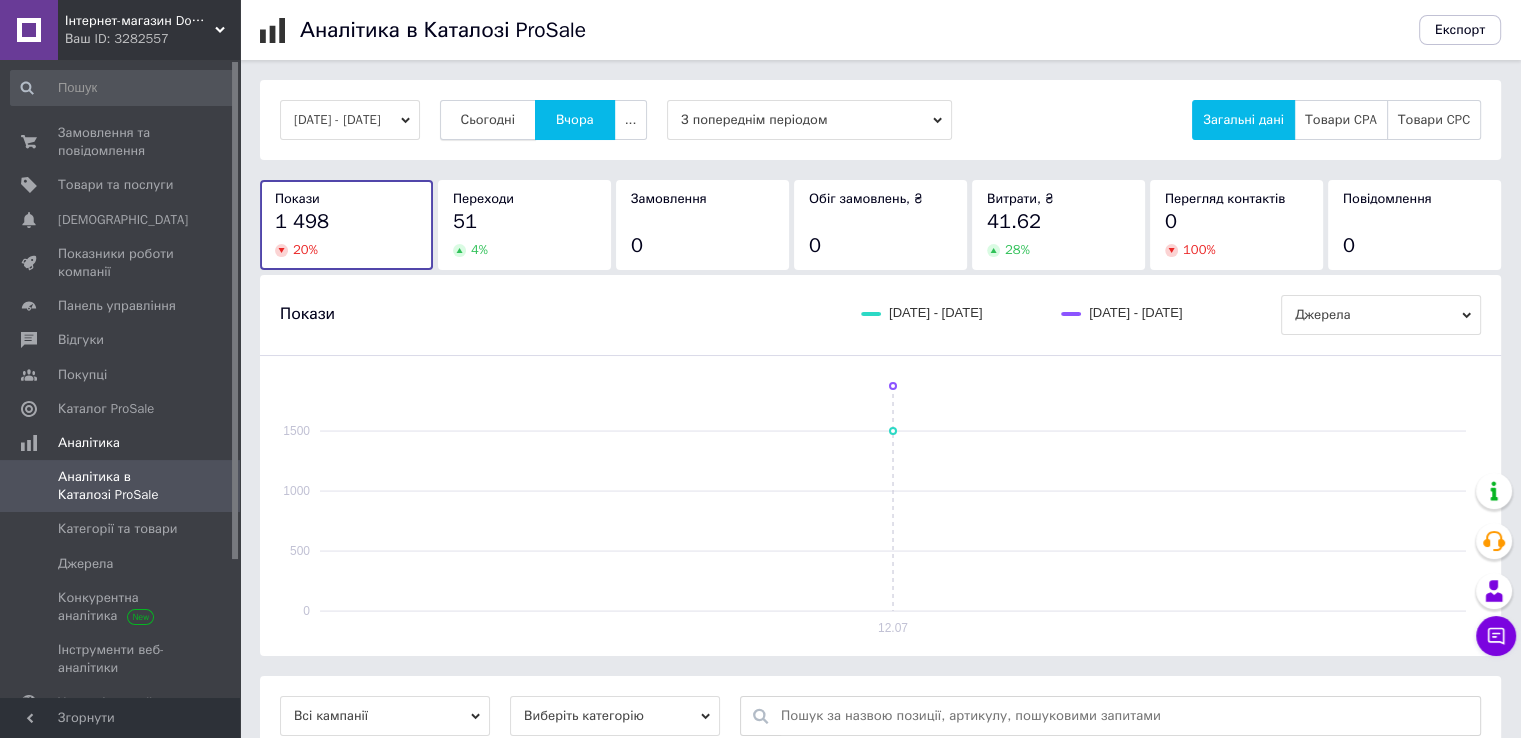 click on "Сьогодні" at bounding box center [488, 120] 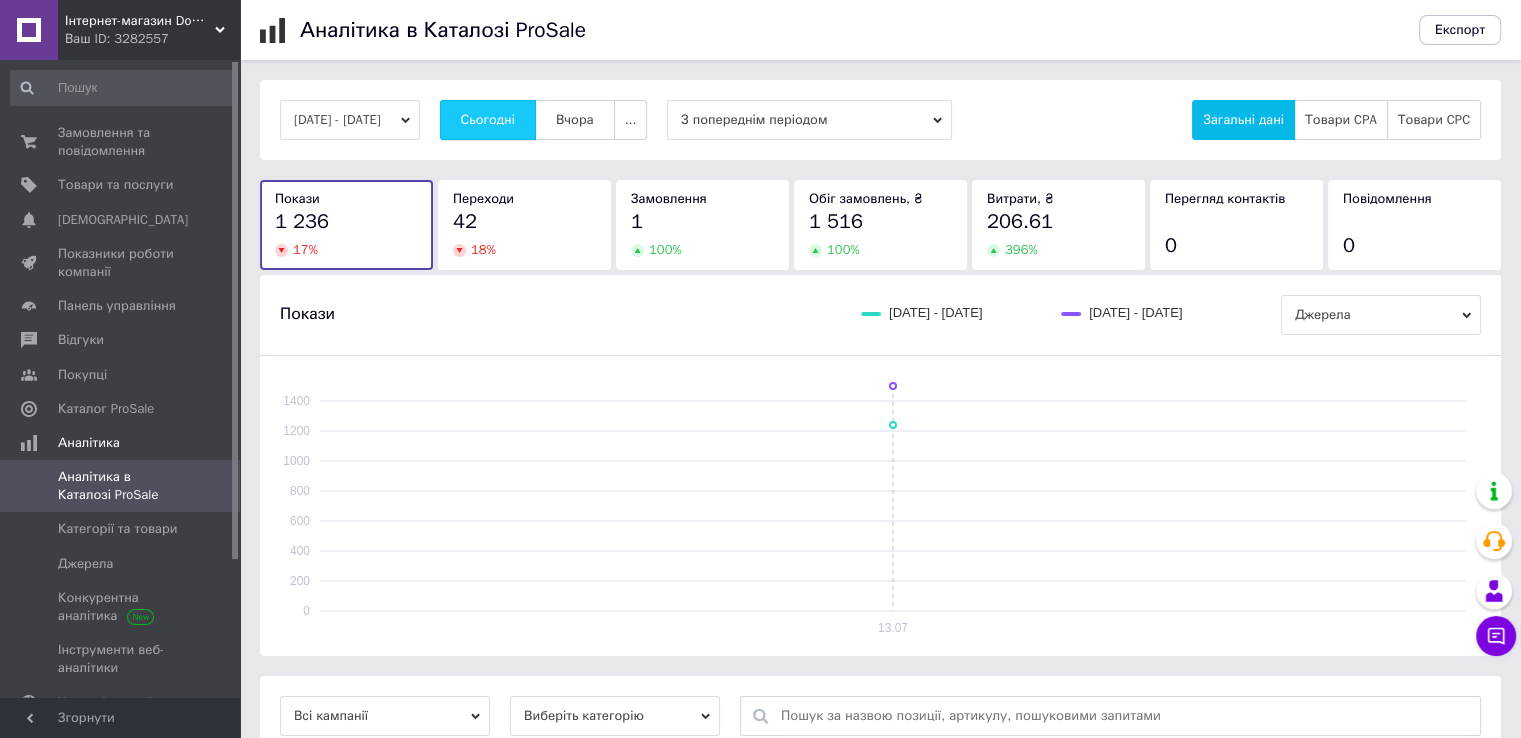 click on "Сьогодні" at bounding box center (488, 120) 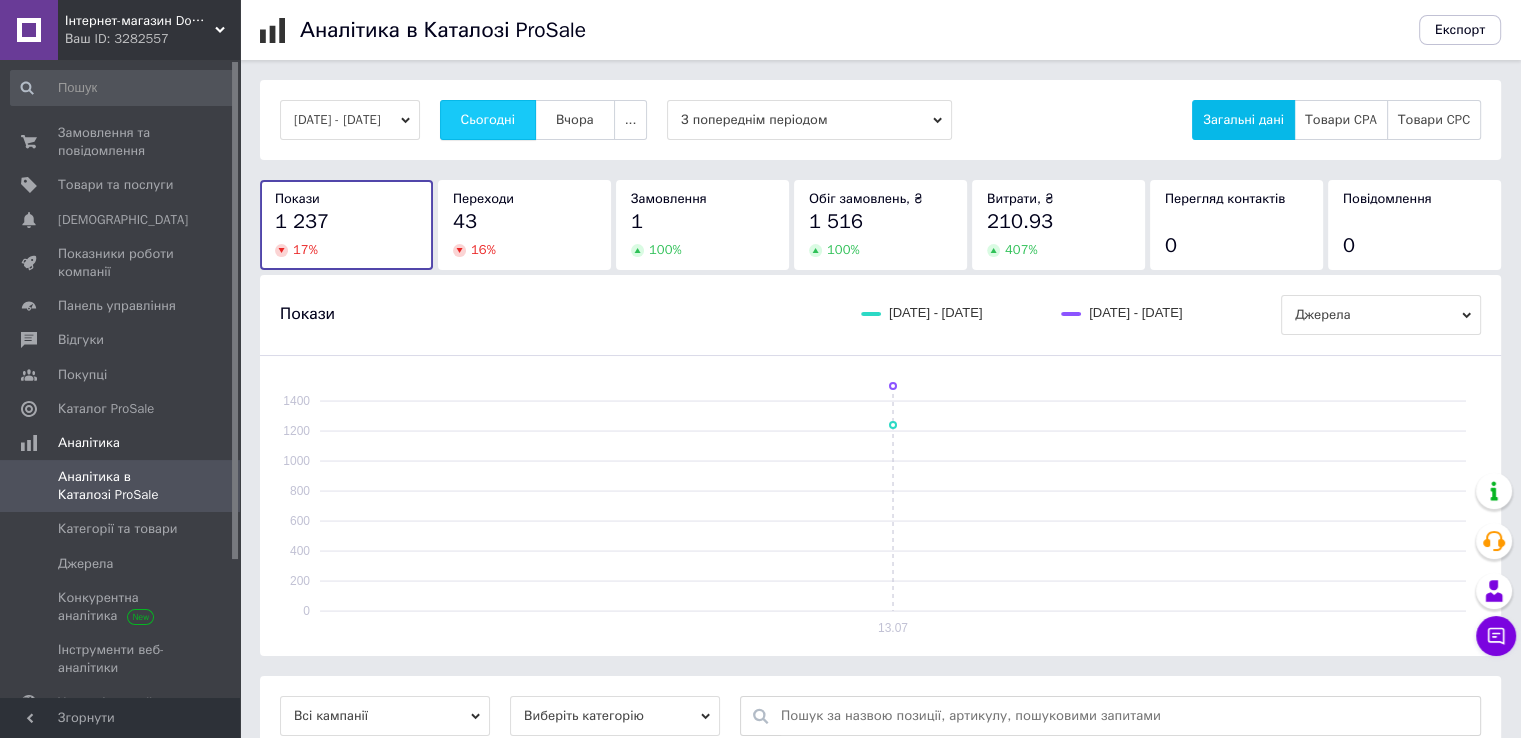 click on "Сьогодні" at bounding box center (488, 120) 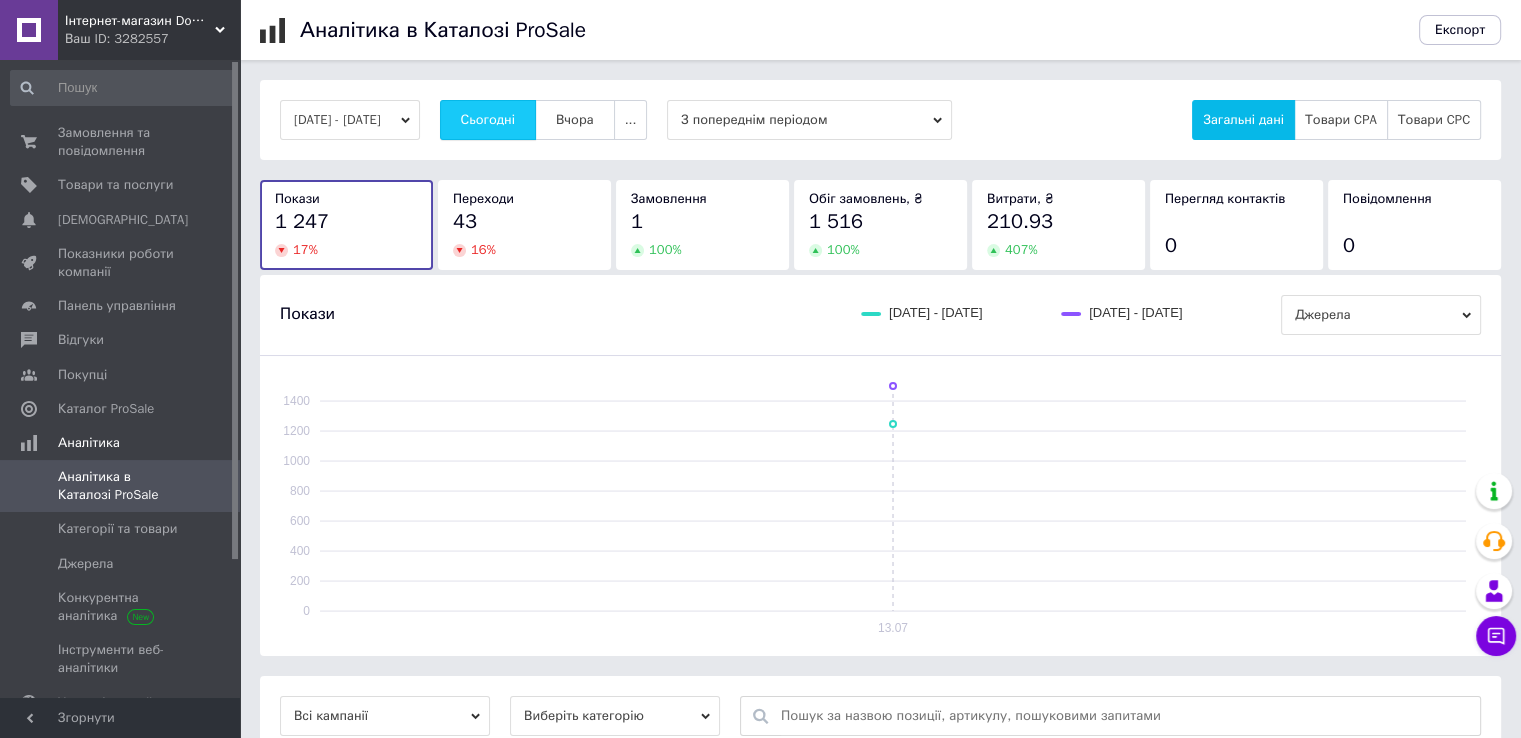 click on "Сьогодні" at bounding box center [488, 120] 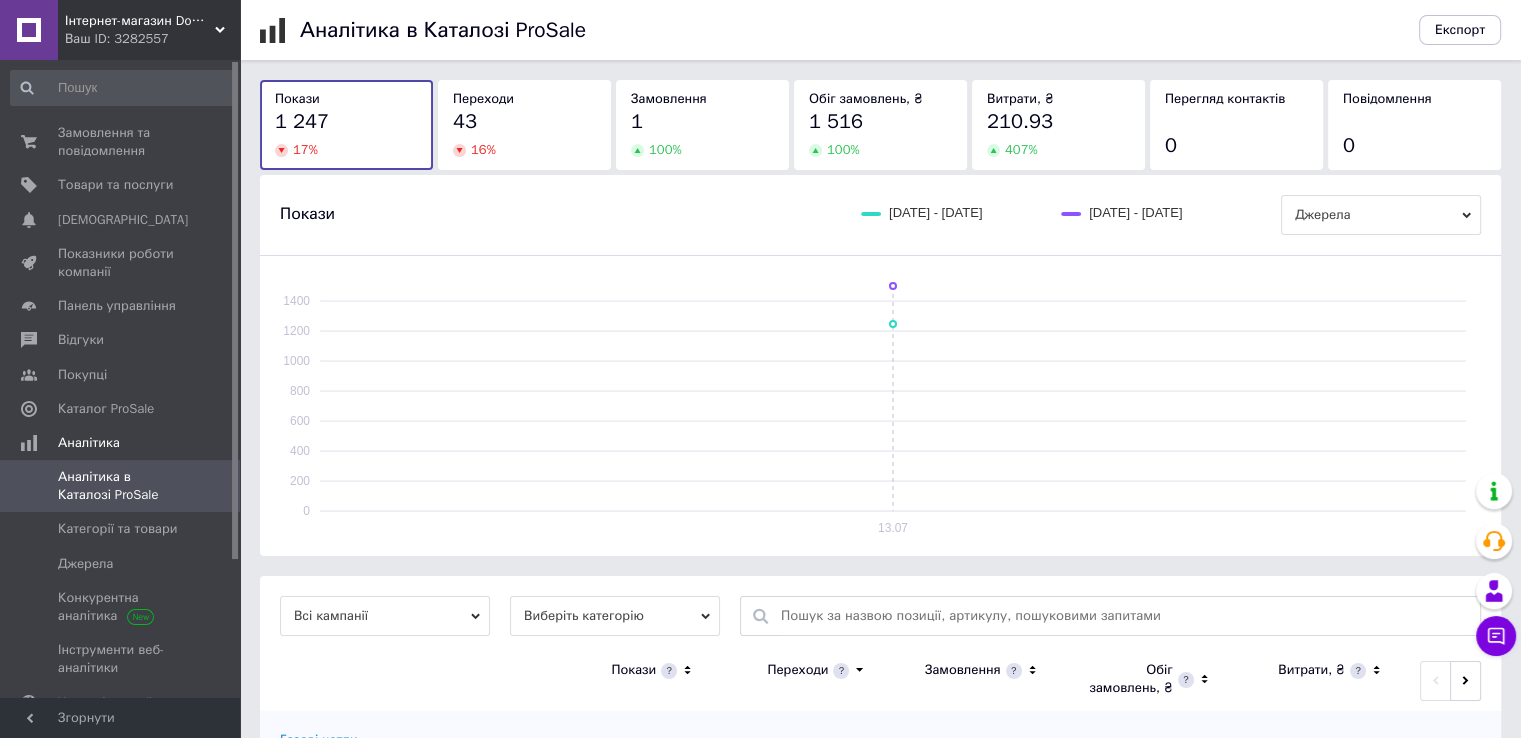scroll, scrollTop: 0, scrollLeft: 0, axis: both 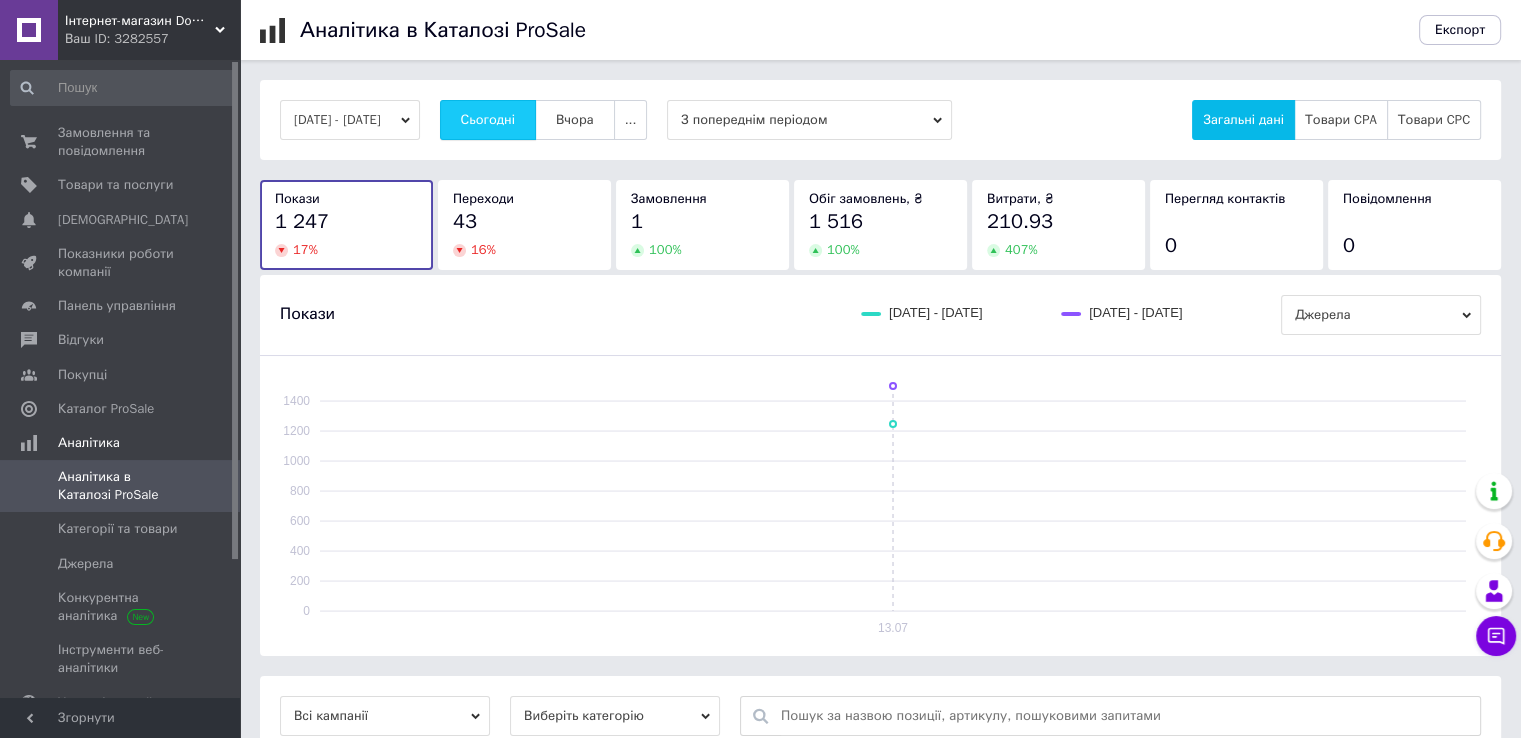 click on "Сьогодні" at bounding box center (488, 120) 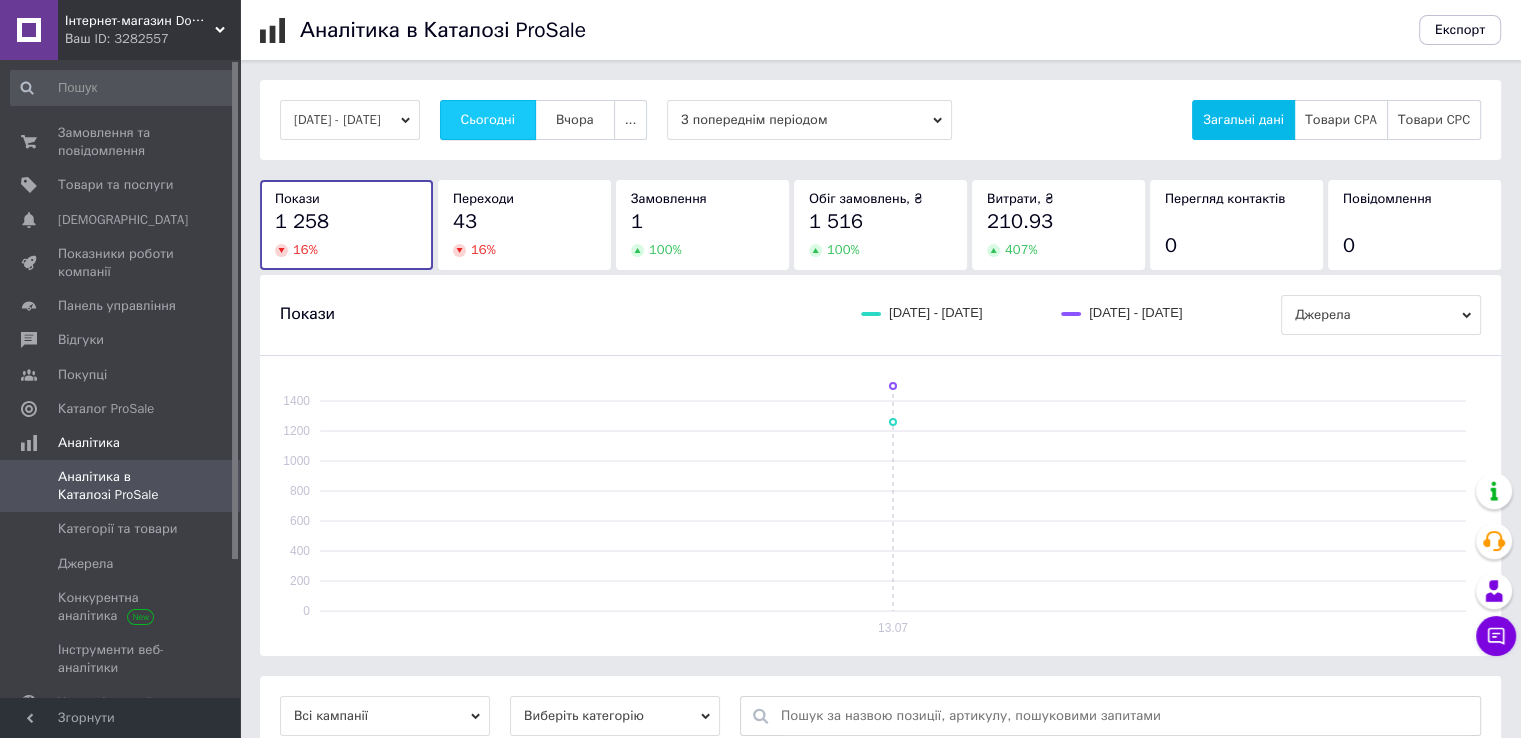 click on "Сьогодні" at bounding box center [488, 120] 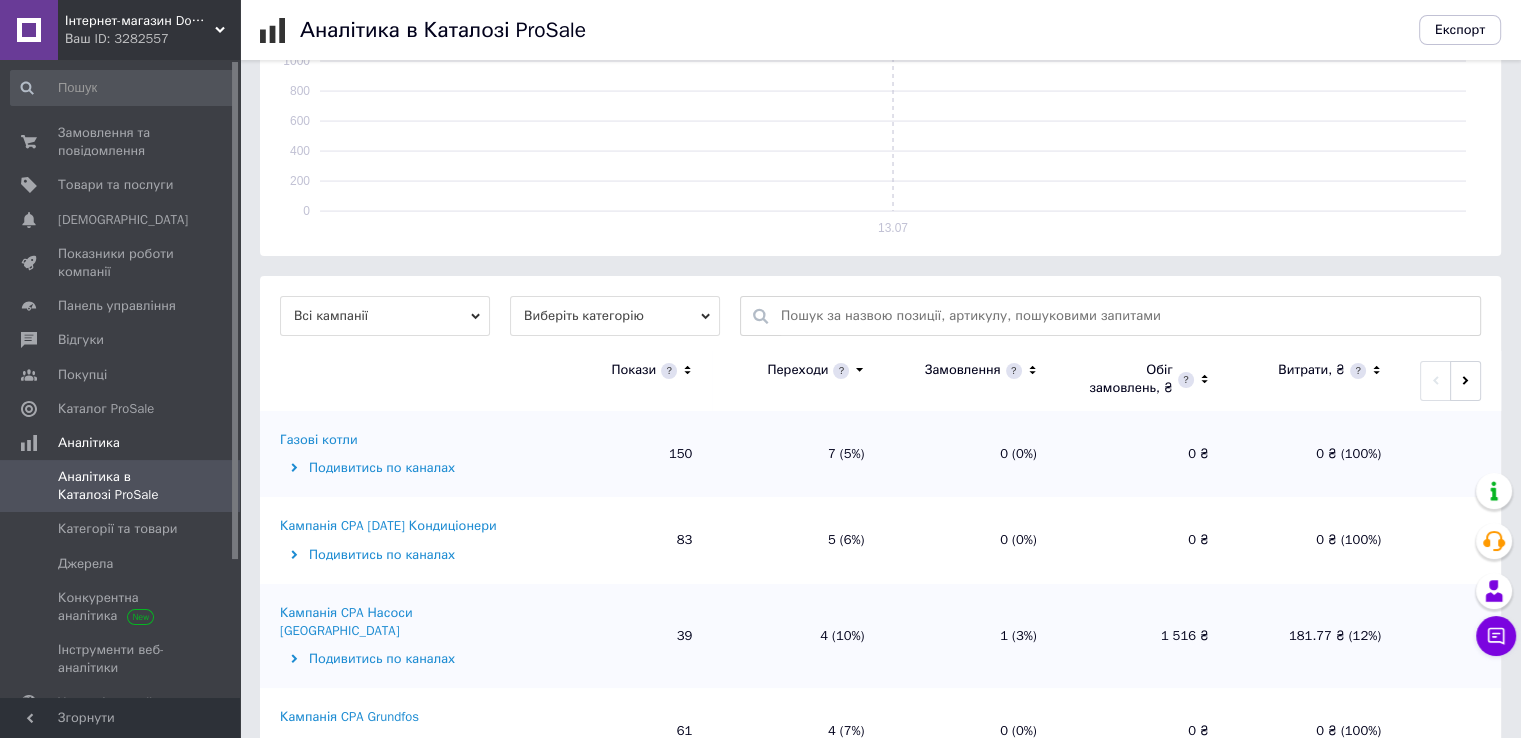 scroll, scrollTop: 600, scrollLeft: 0, axis: vertical 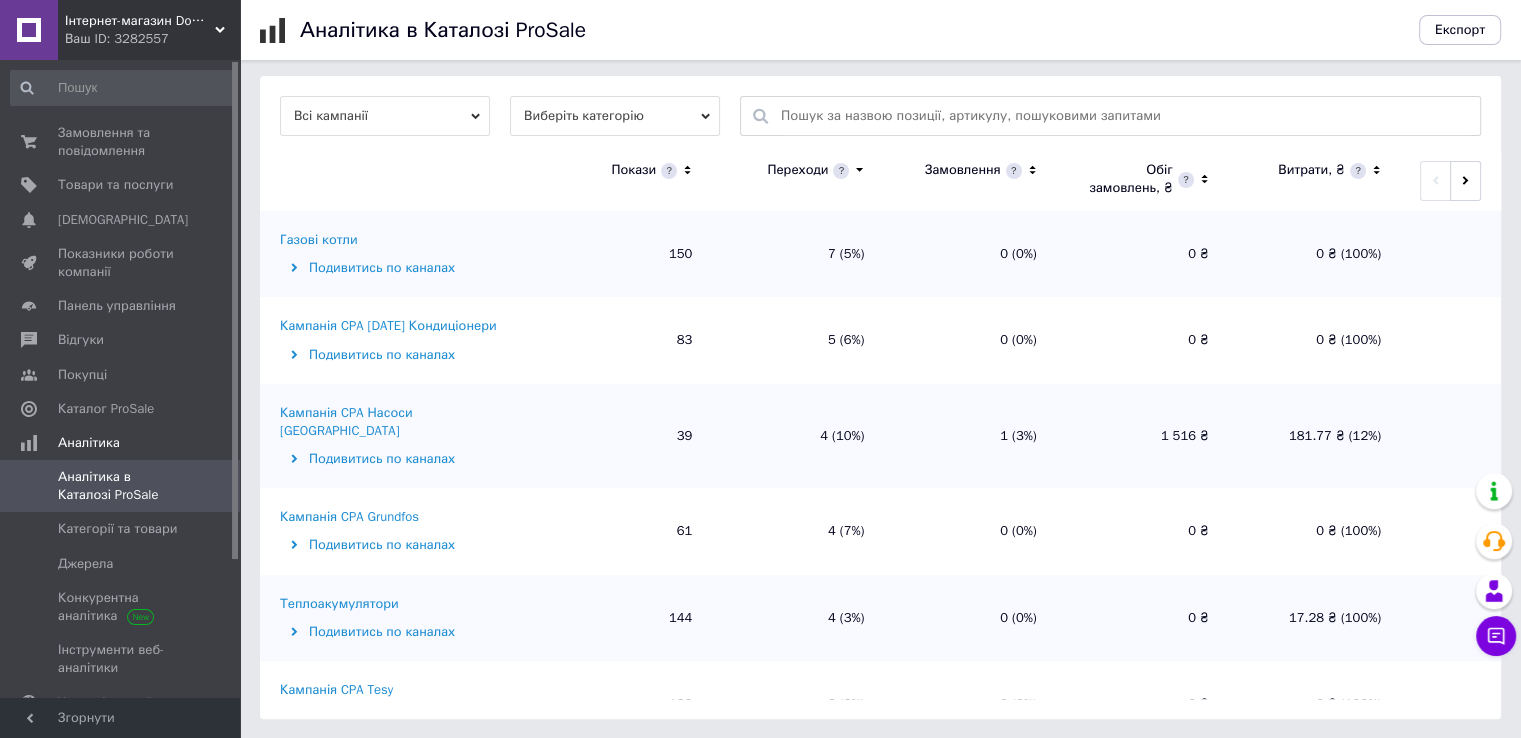 click 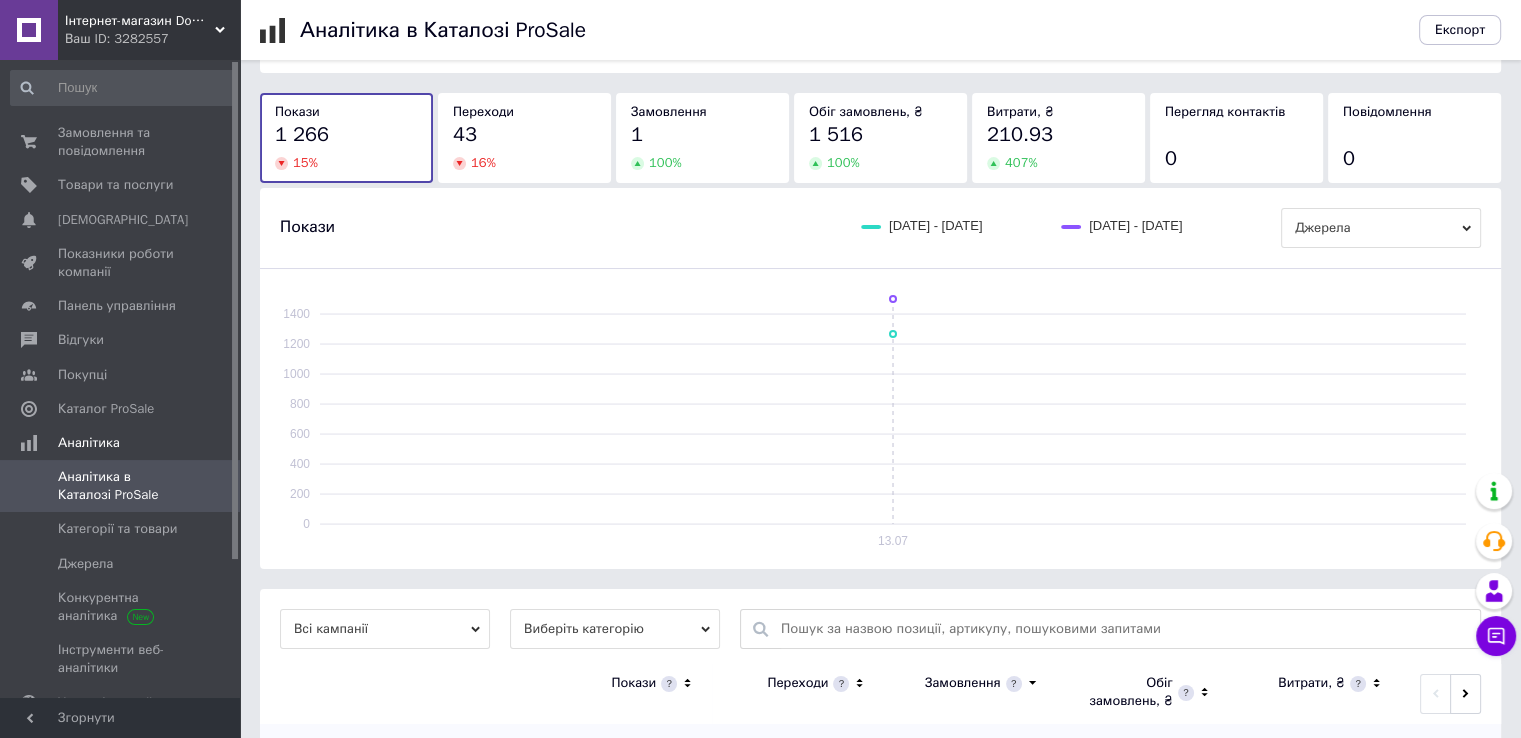 scroll, scrollTop: 600, scrollLeft: 0, axis: vertical 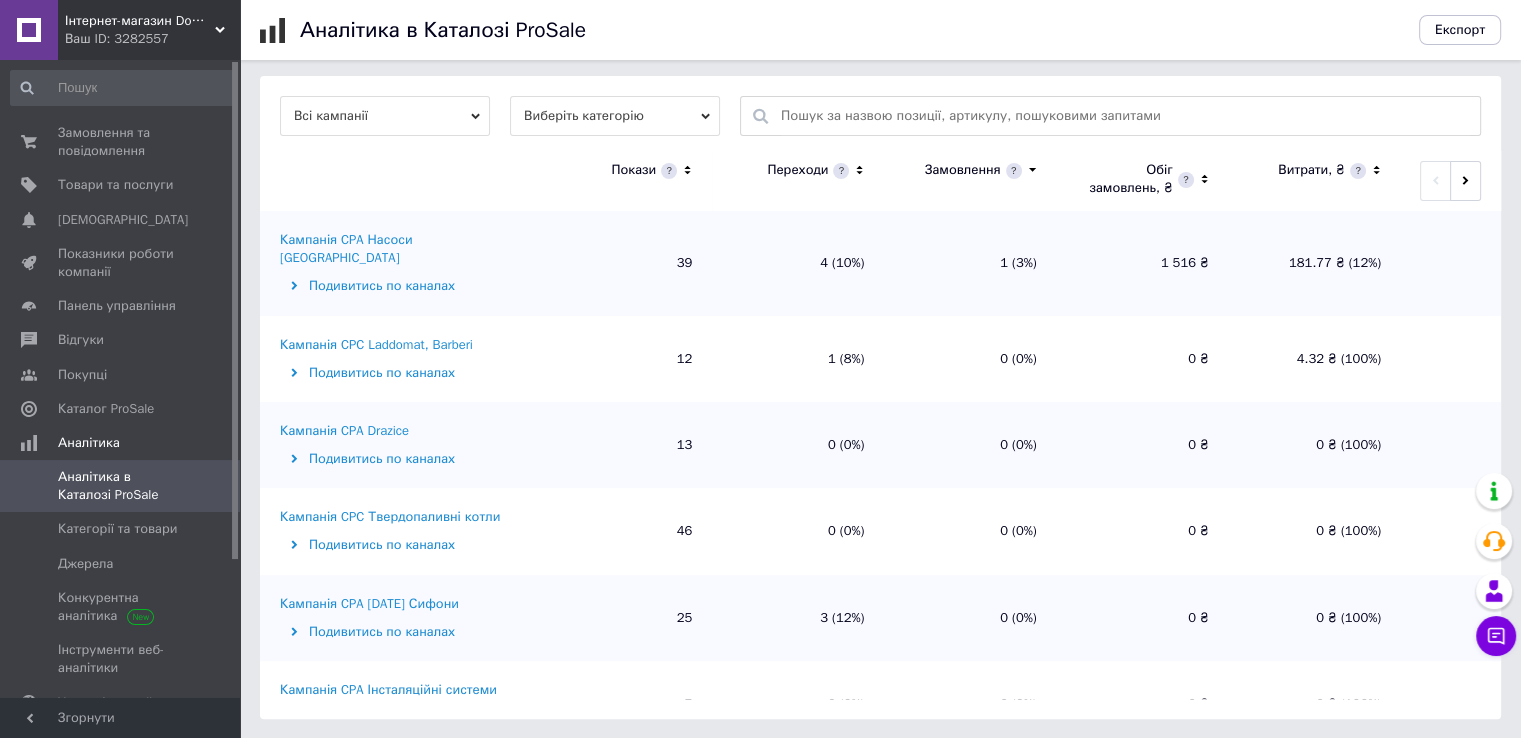 click 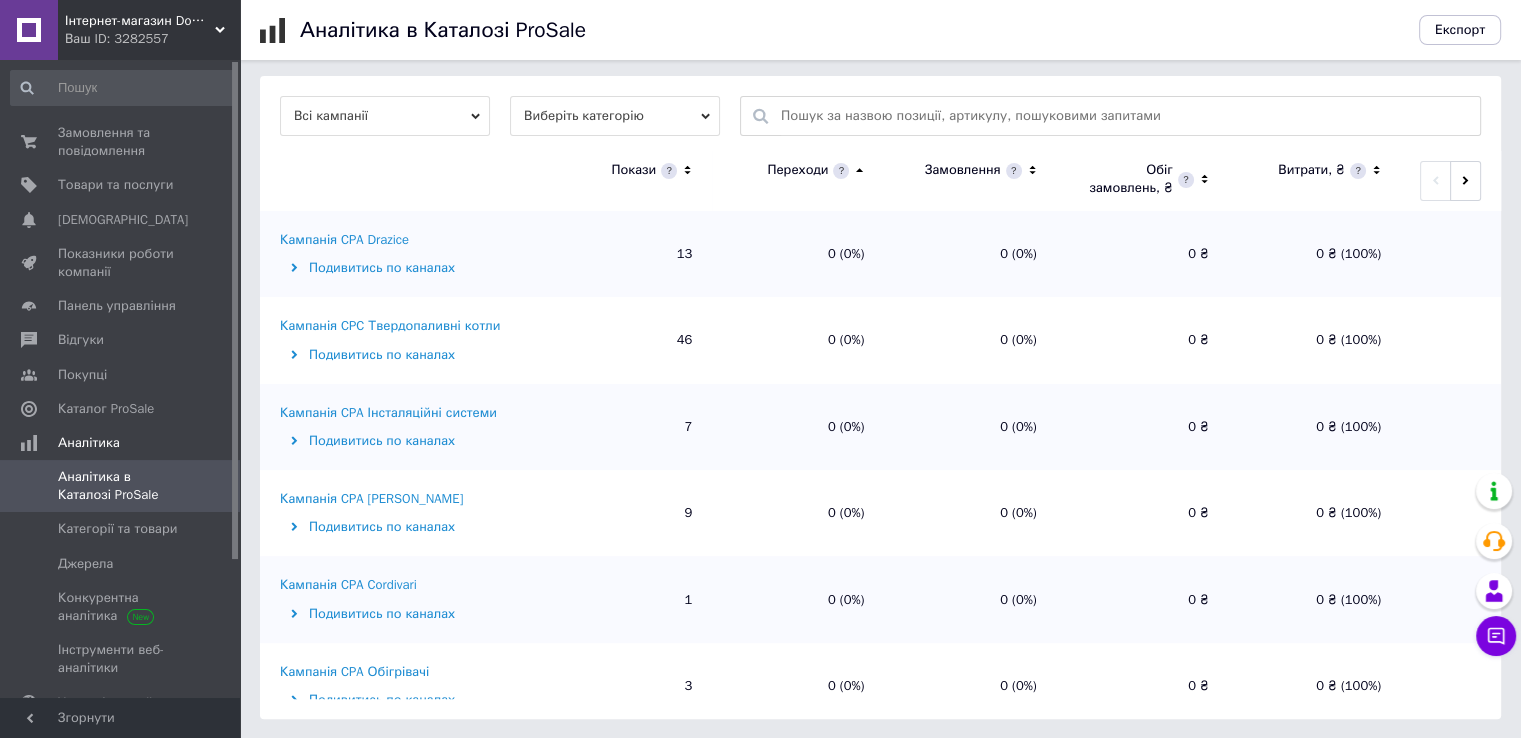 click 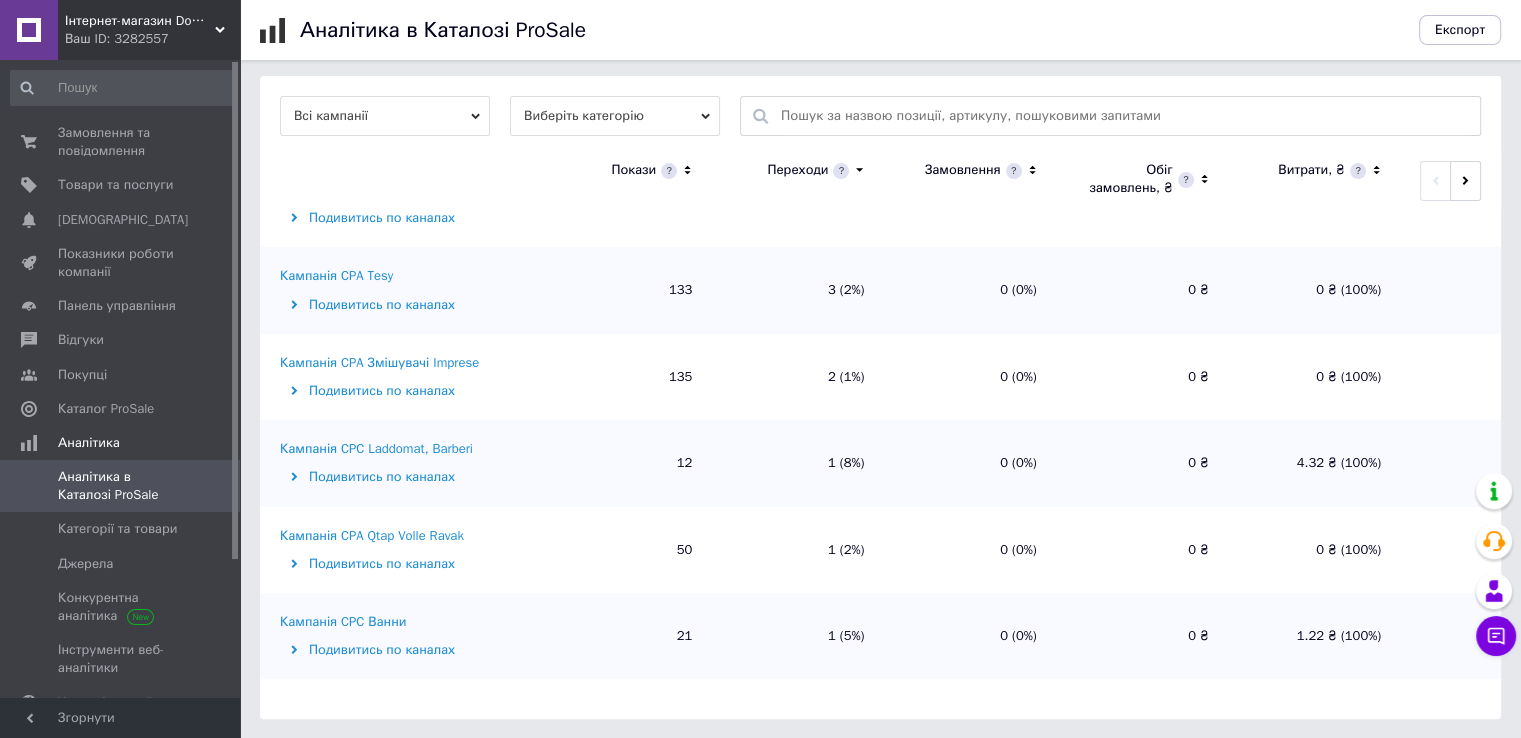 scroll, scrollTop: 0, scrollLeft: 0, axis: both 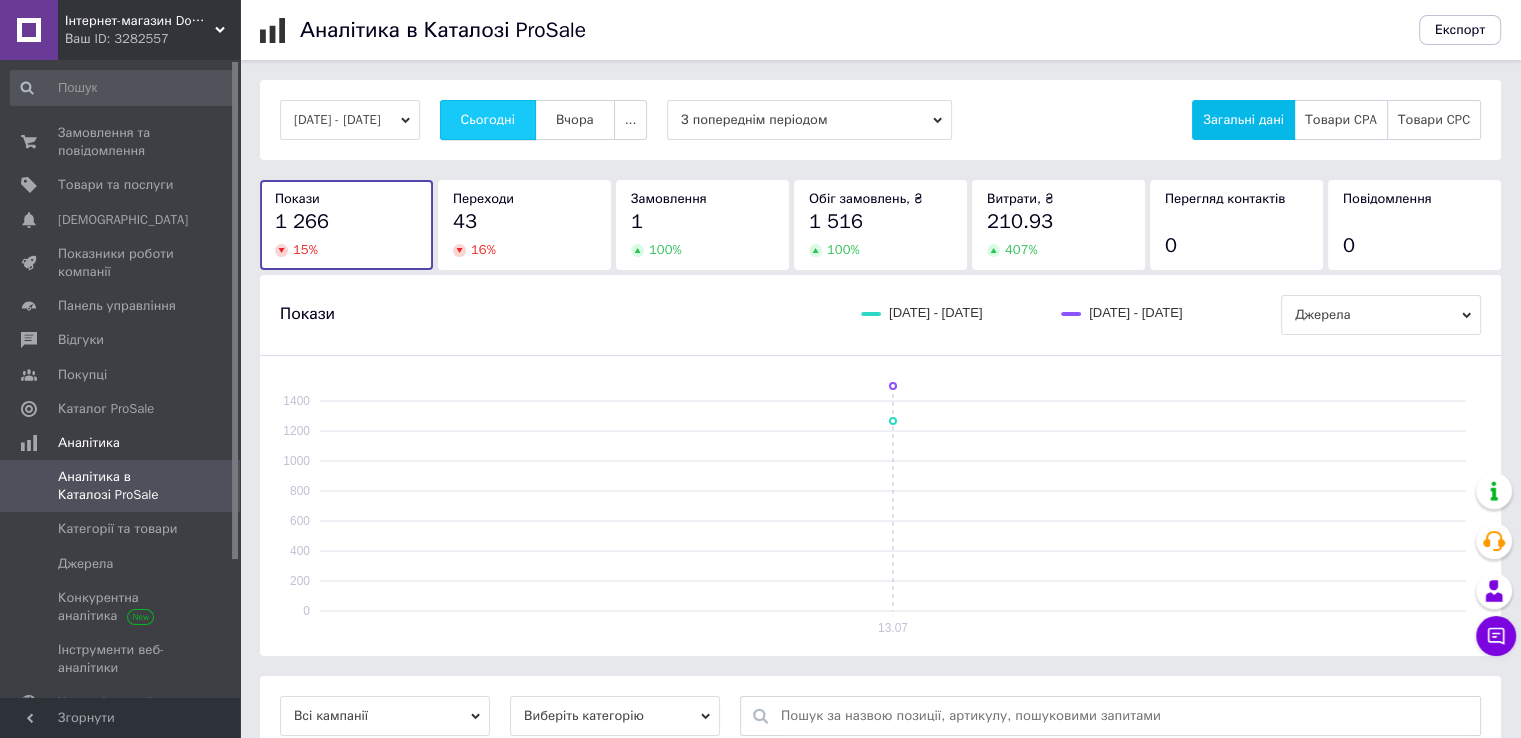 click on "Сьогодні" at bounding box center [488, 120] 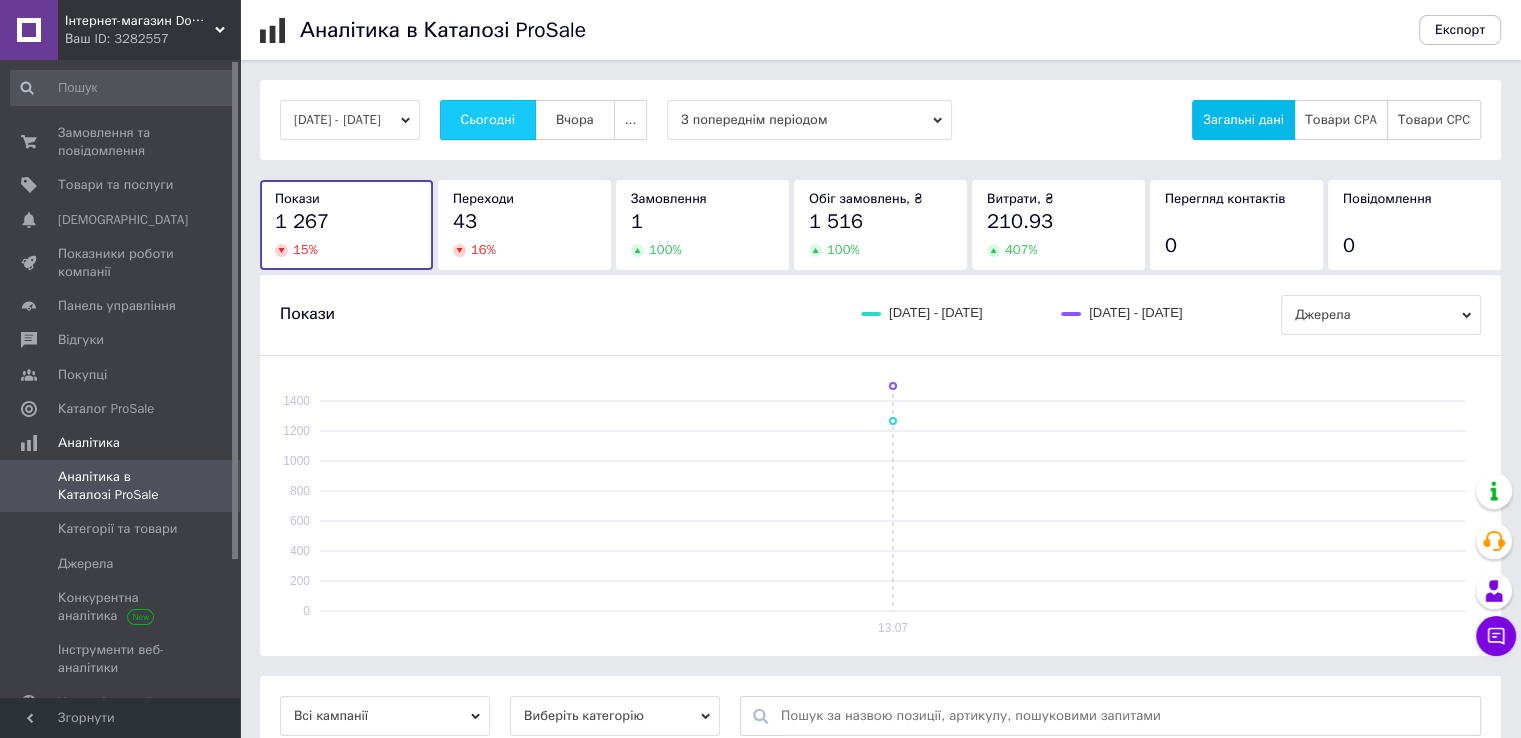 click on "Сьогодні" at bounding box center (488, 120) 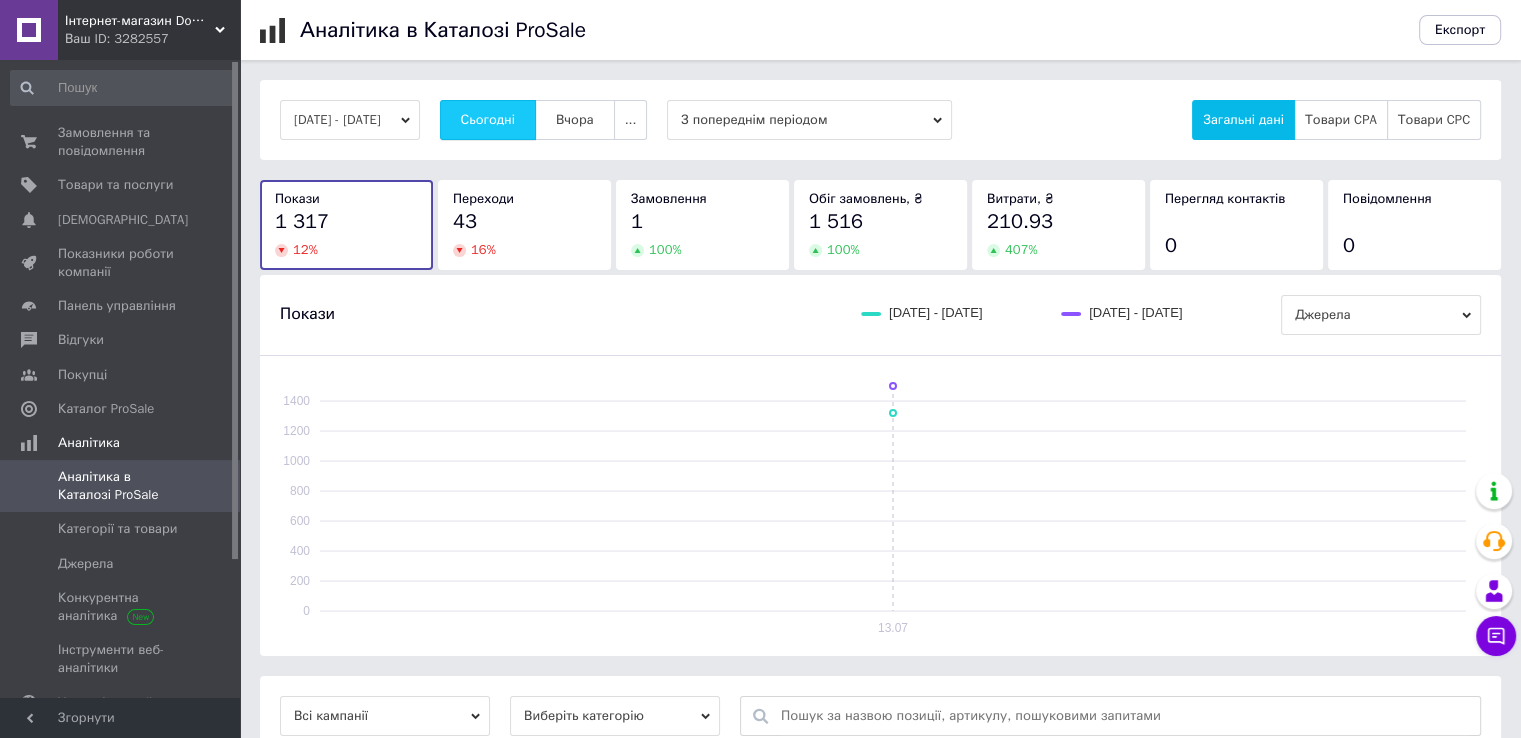 click on "Сьогодні" at bounding box center [488, 120] 